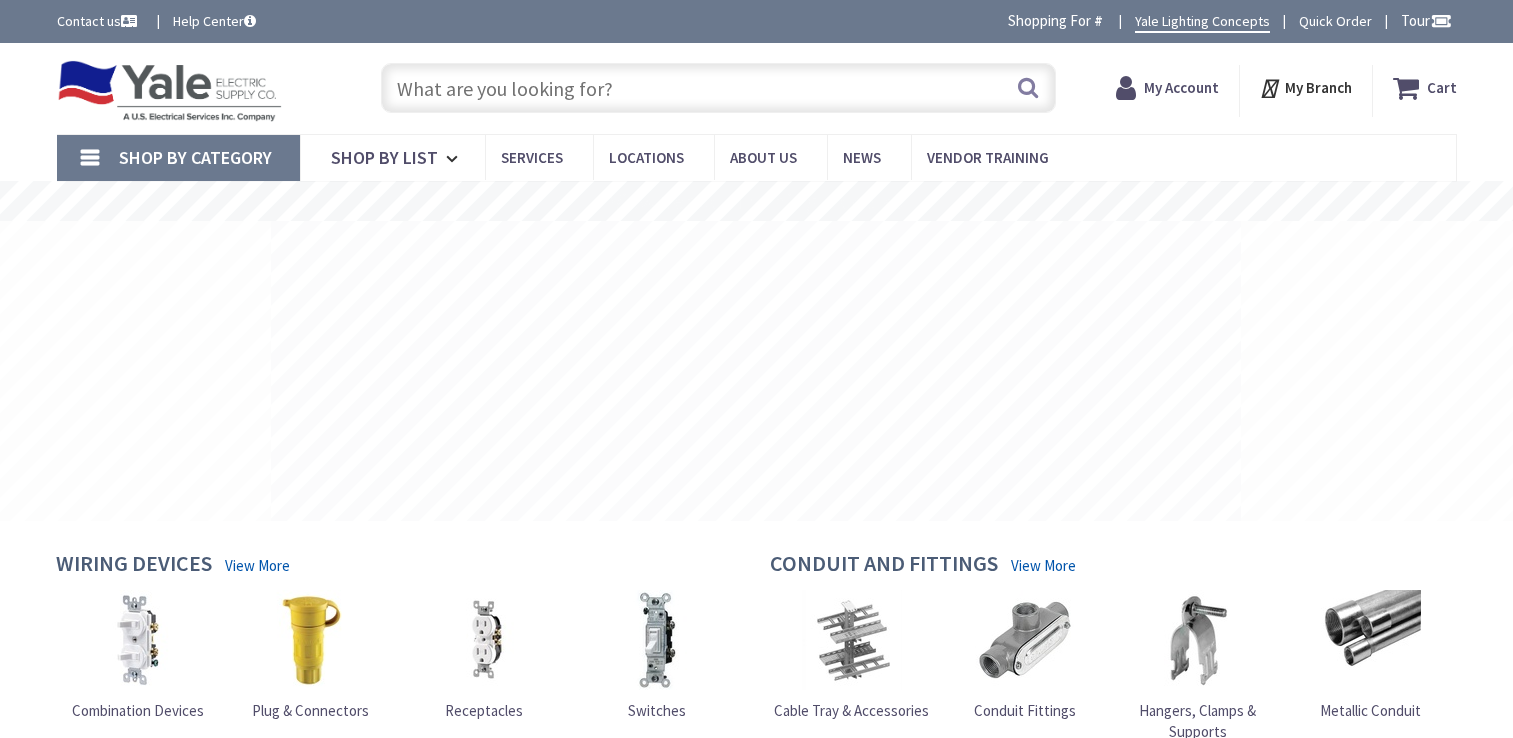 scroll, scrollTop: 0, scrollLeft: 0, axis: both 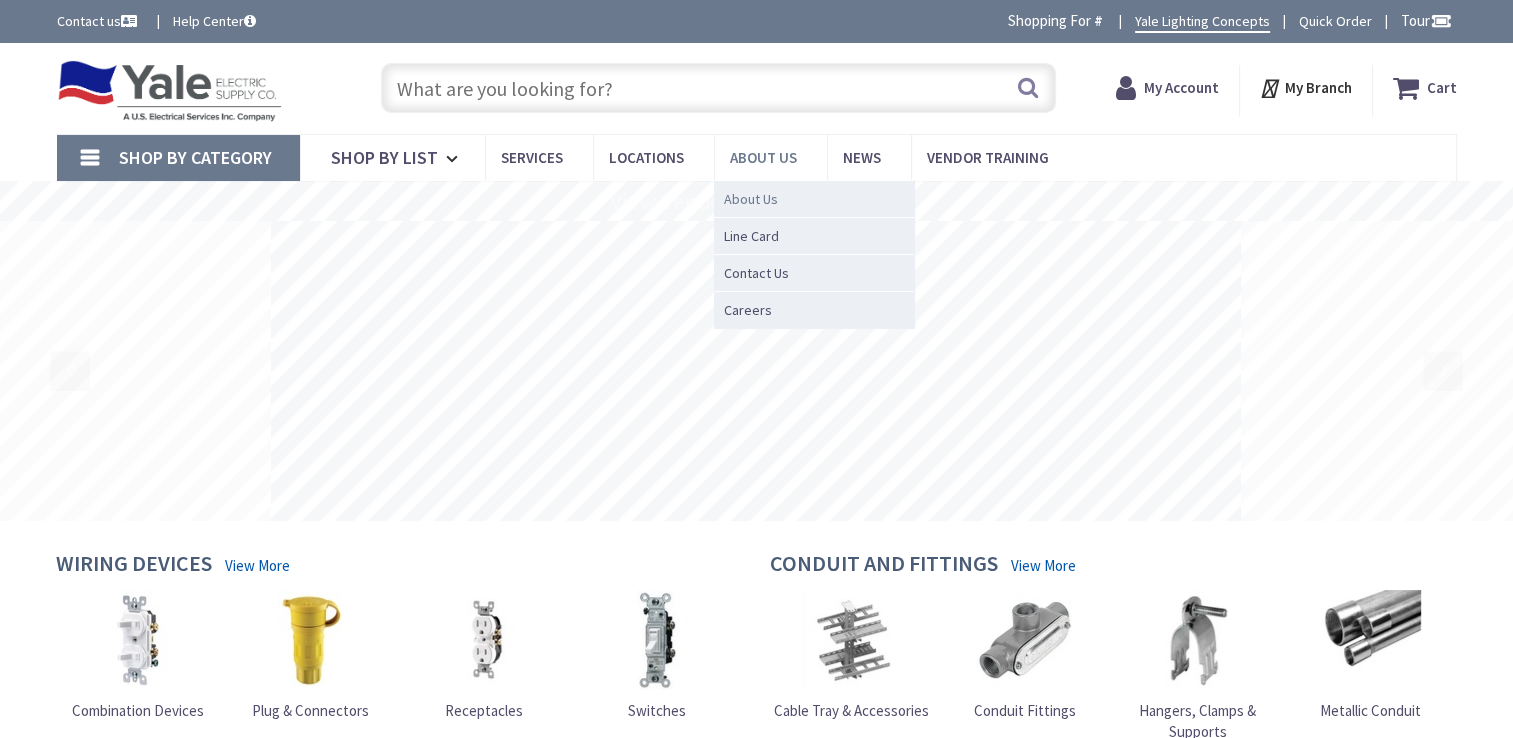 type on "[STREET], [CITY], [STATE] [POSTAL_CODE], [COUNTRY]" 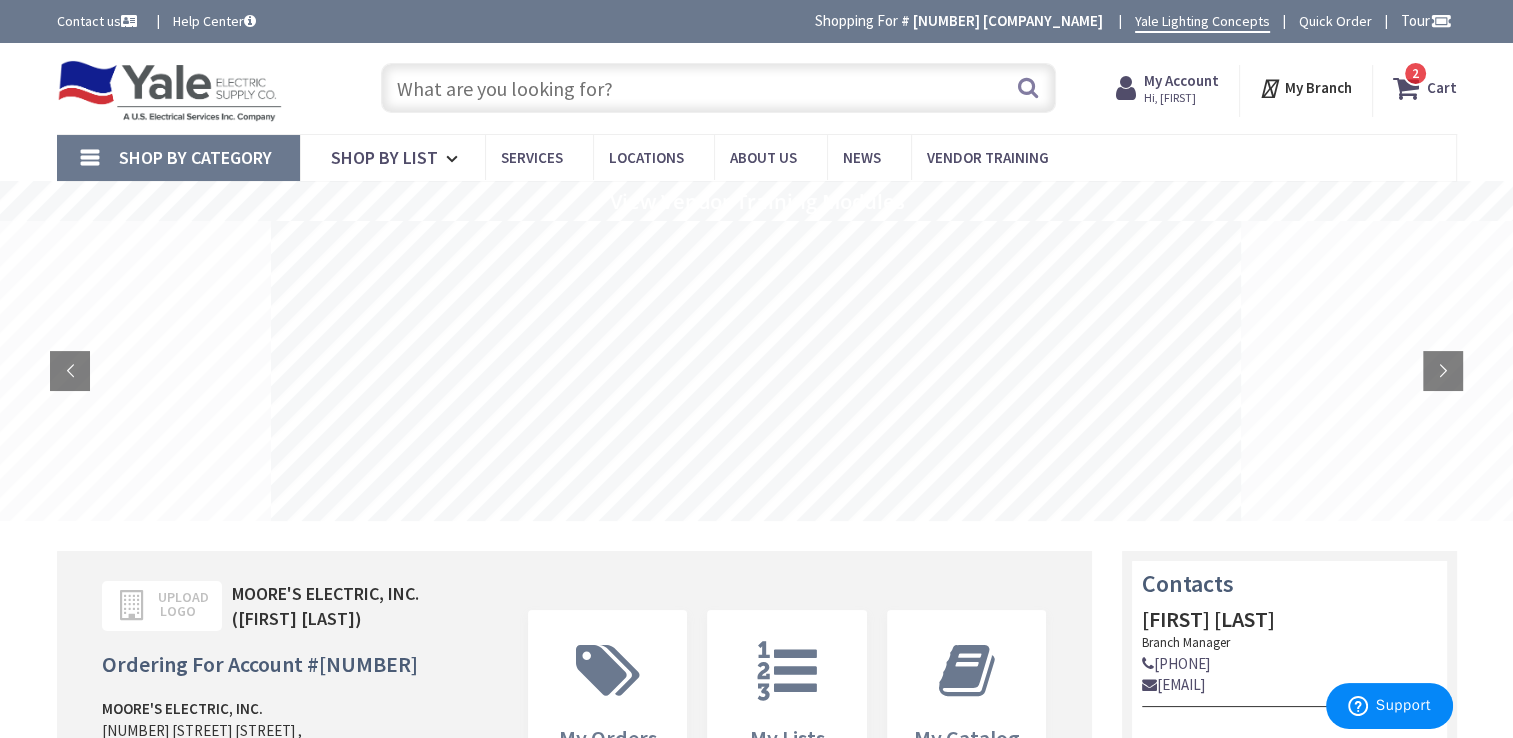 scroll, scrollTop: 0, scrollLeft: 0, axis: both 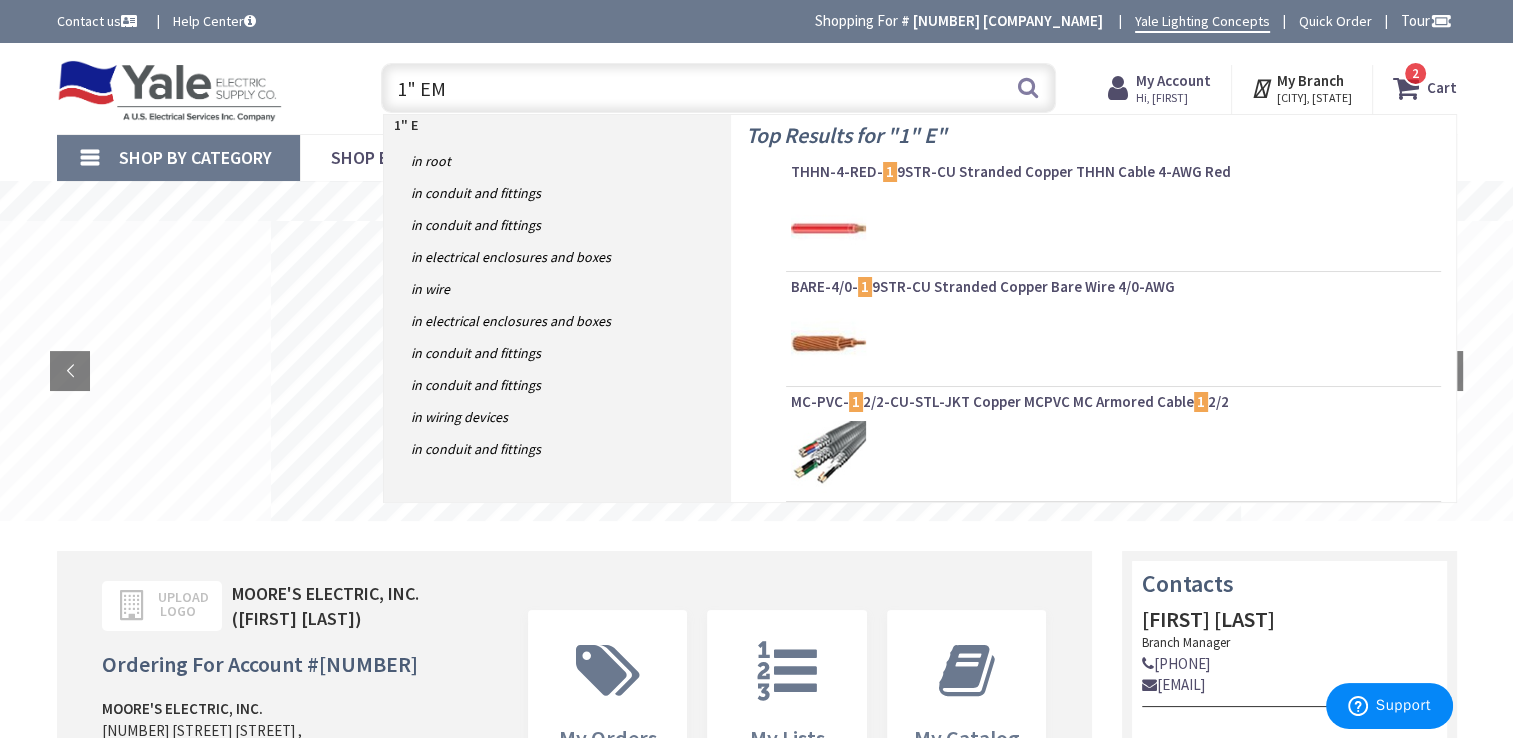 type on "1" EMT" 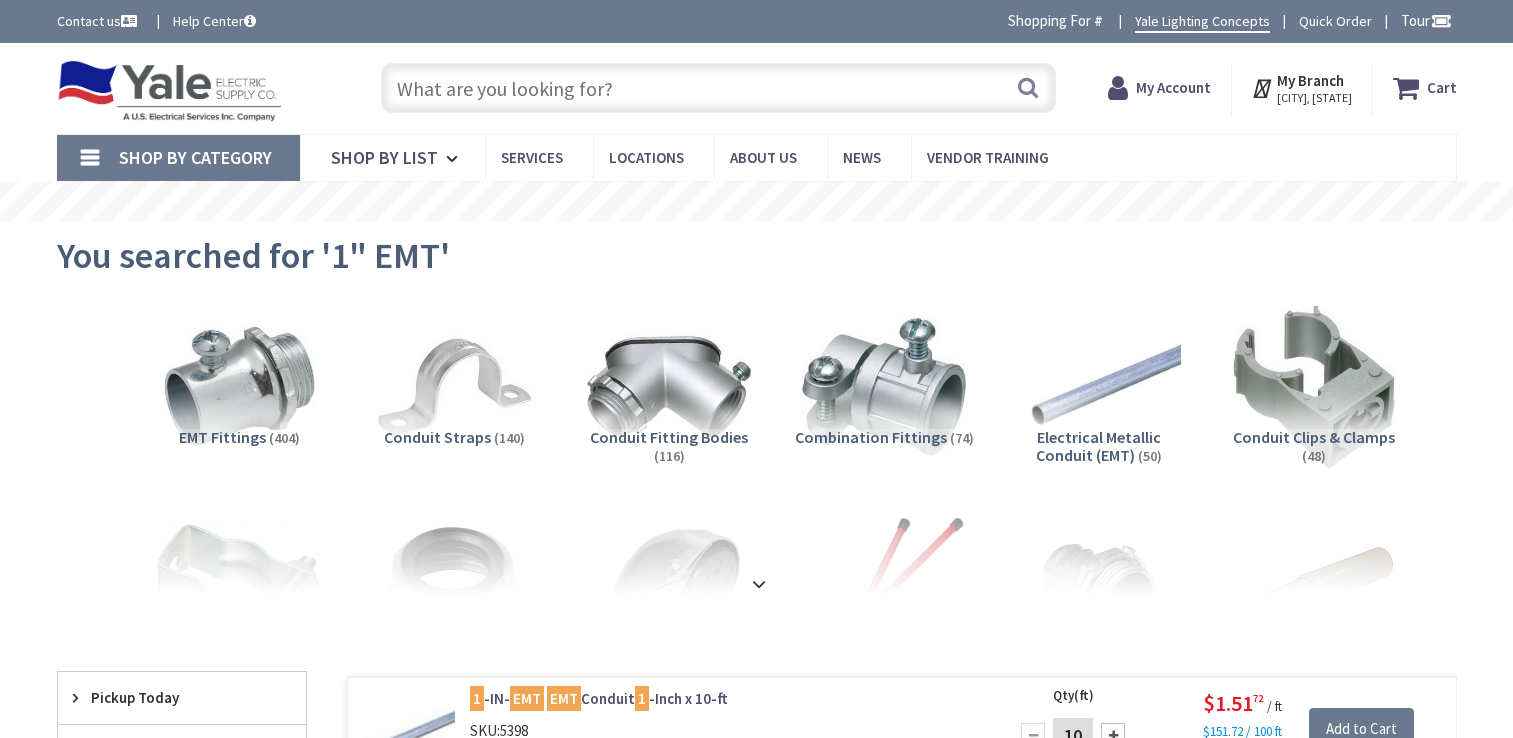 scroll, scrollTop: 0, scrollLeft: 0, axis: both 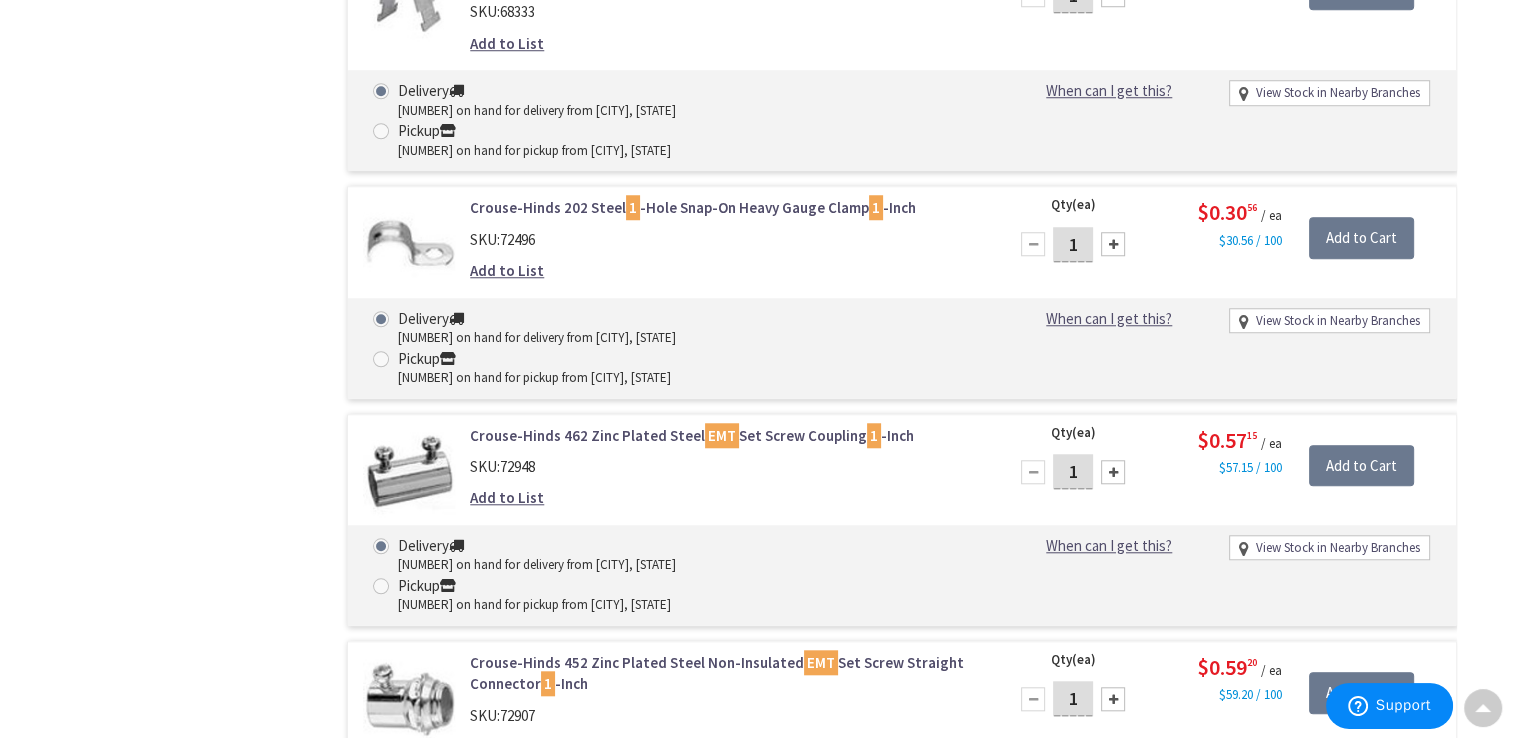 click on "Accessibility Screen-Reader Guide, Feedback, and Issue Reporting | New window
Login to Your Account
Welcome,  Michael Moore
My Branch :  TRENTON, NJ
Change
Shop By Category
Shop By List
Services
Locations
About Us
News" at bounding box center (756, 1294) 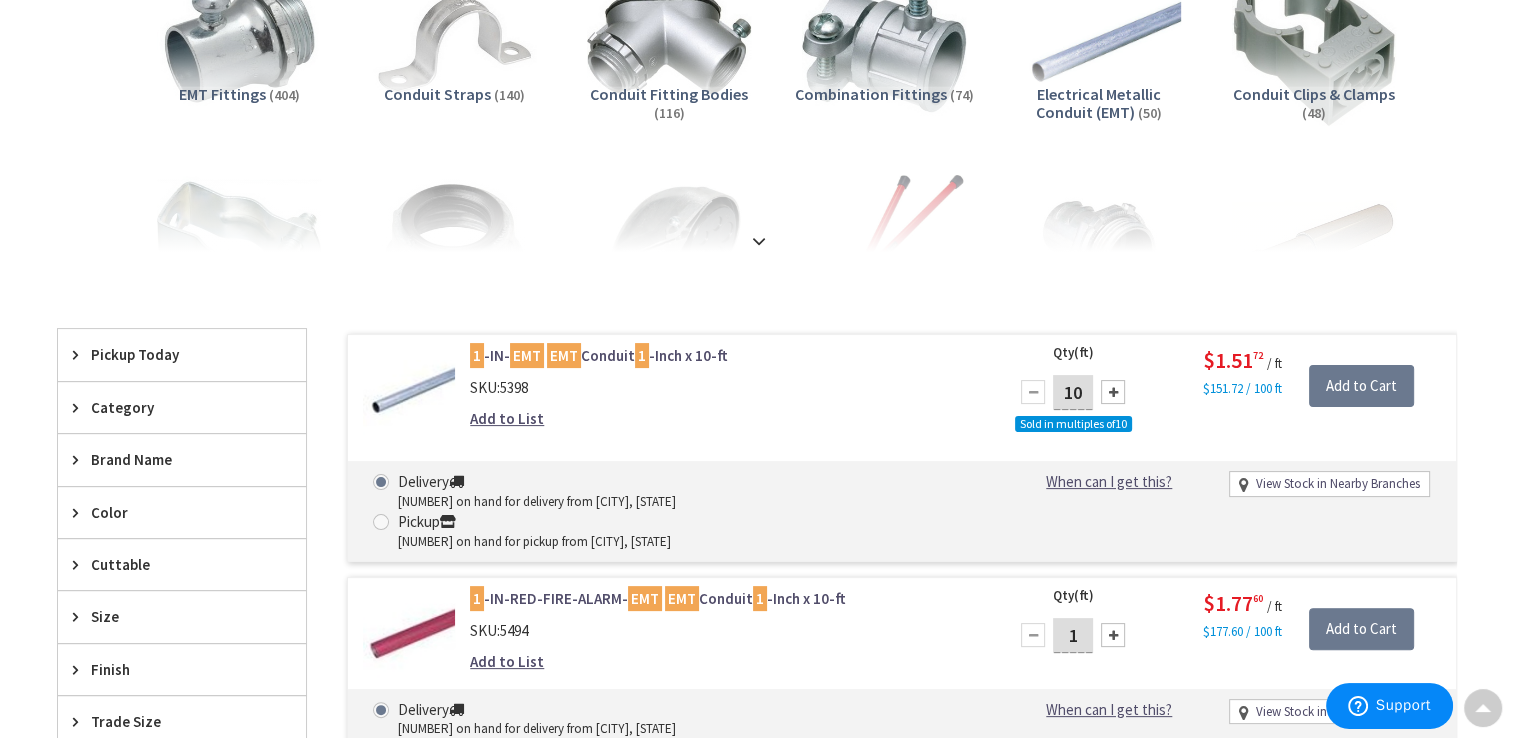 scroll, scrollTop: 0, scrollLeft: 0, axis: both 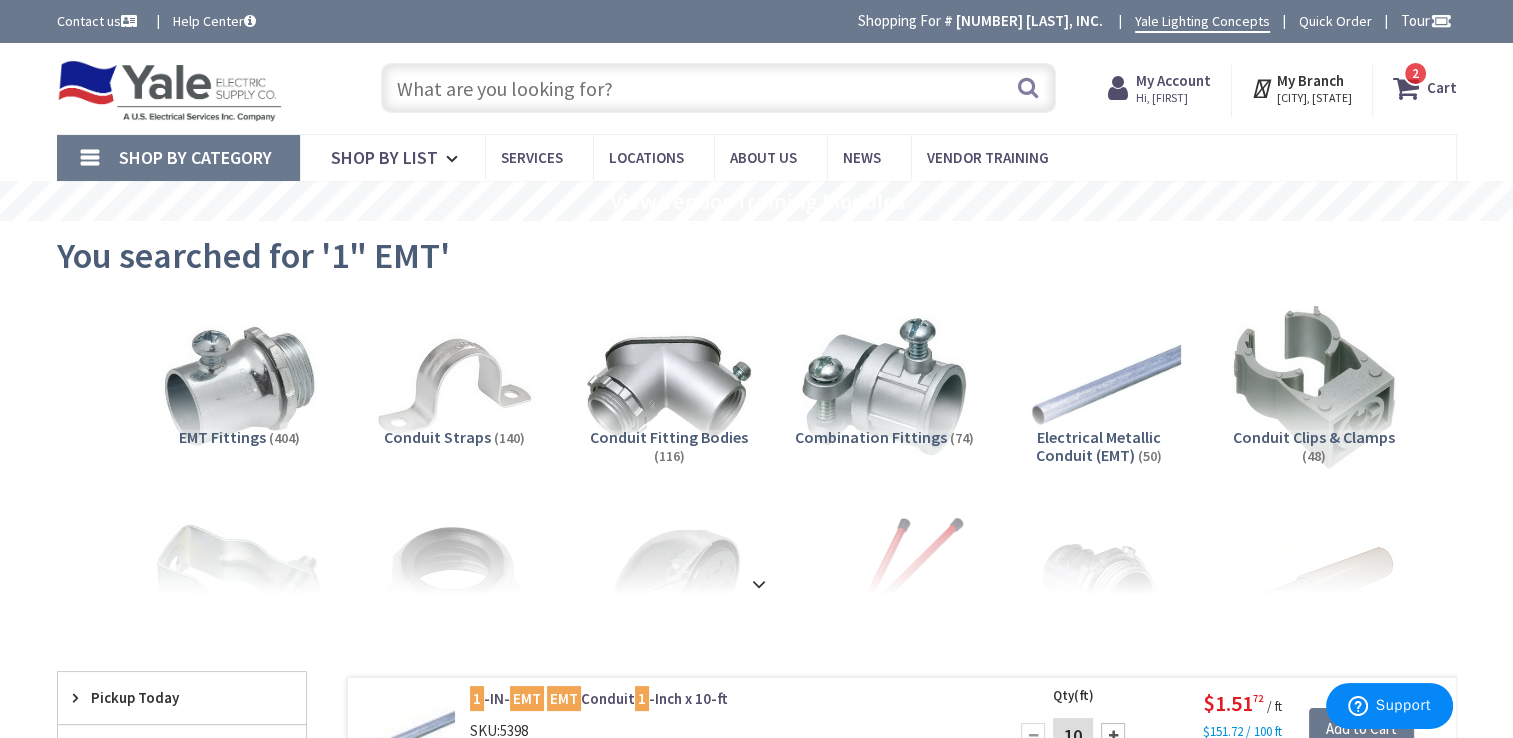 click at bounding box center [718, 88] 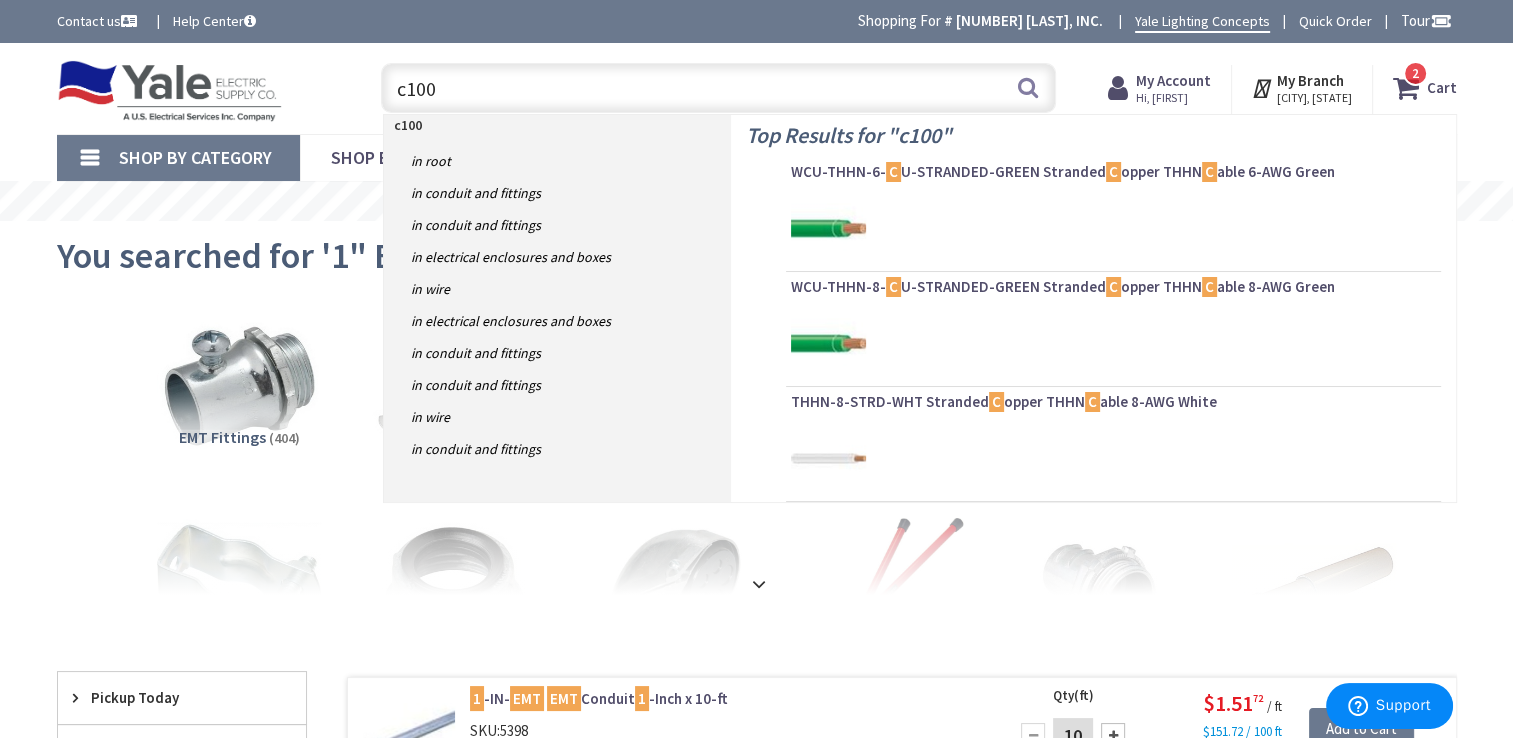 type on "c100m" 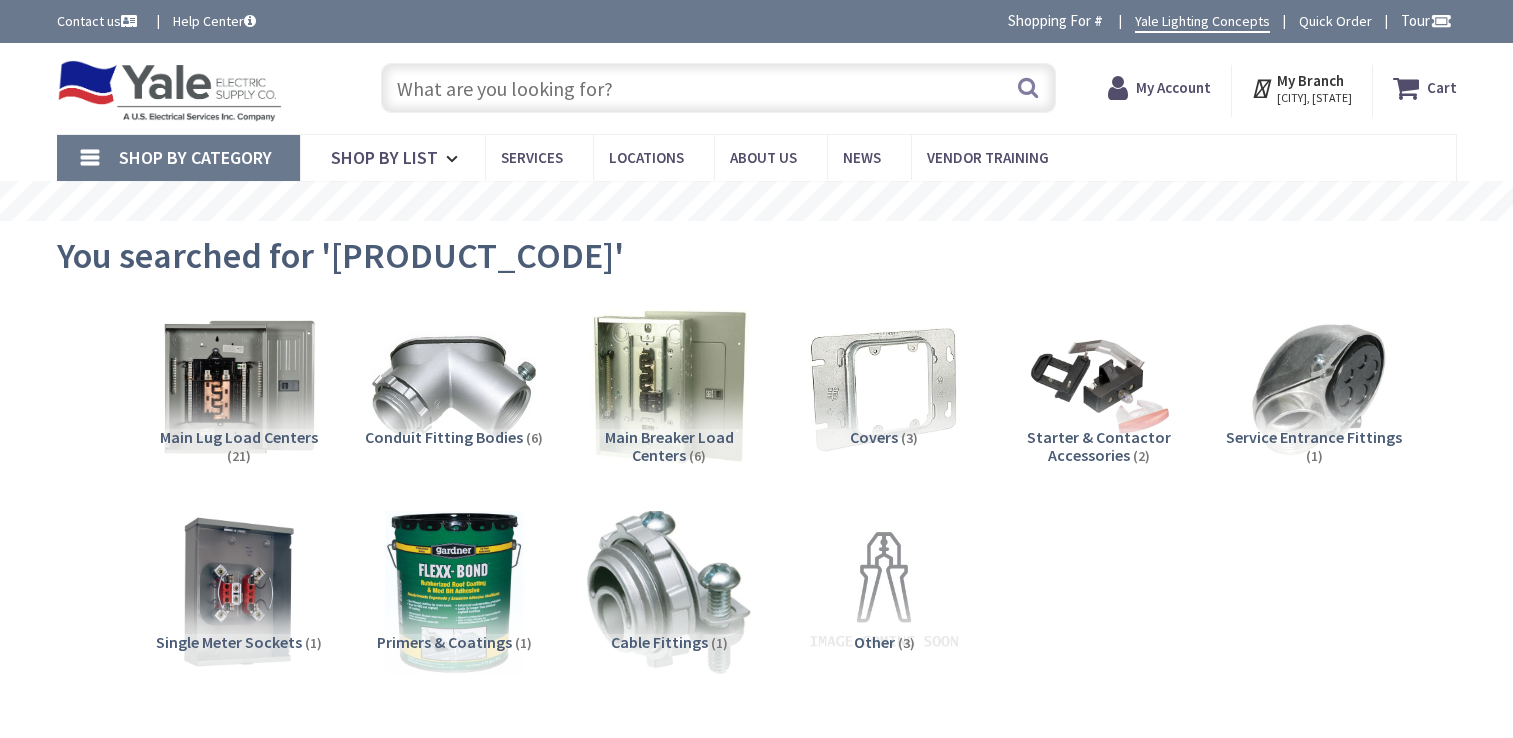 scroll, scrollTop: 0, scrollLeft: 0, axis: both 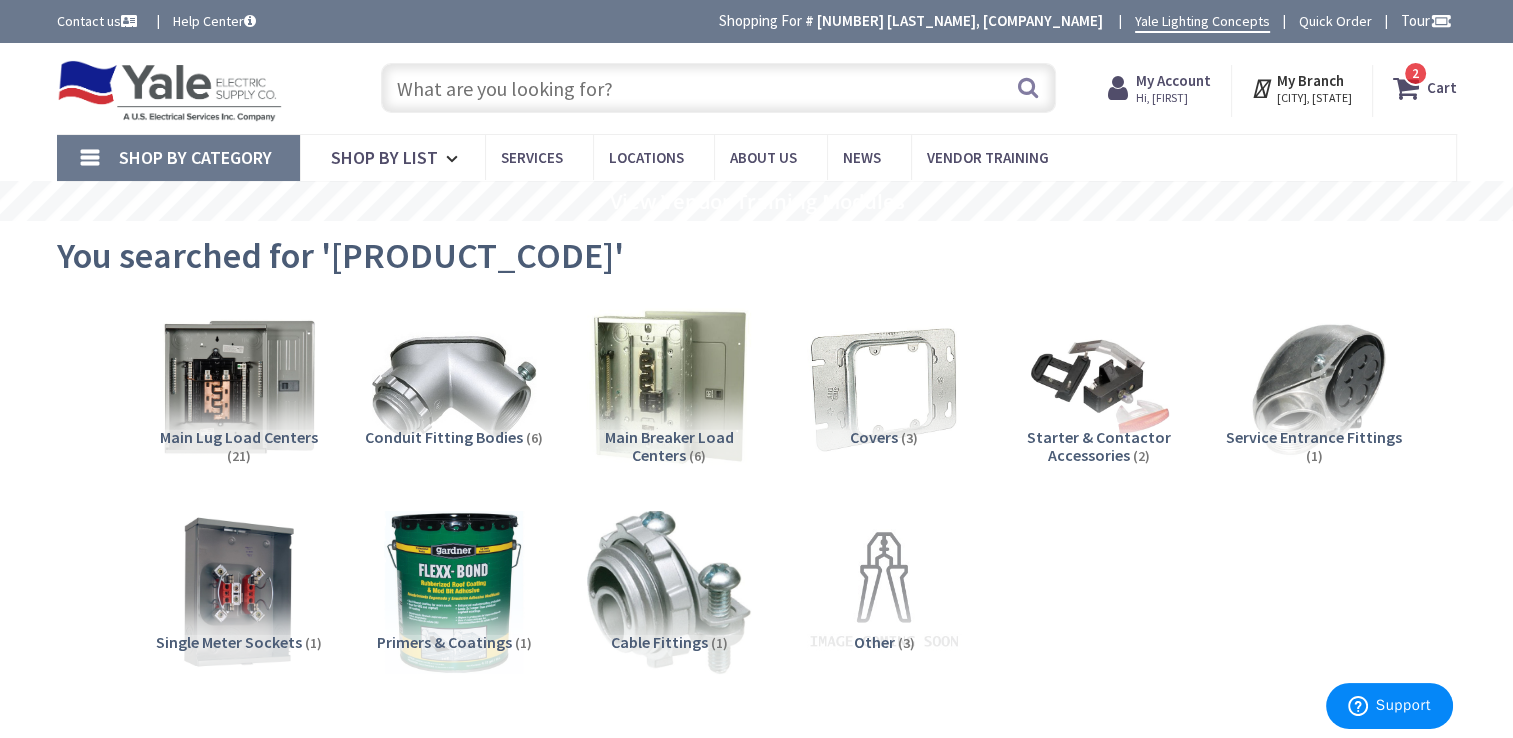 click at bounding box center [718, 88] 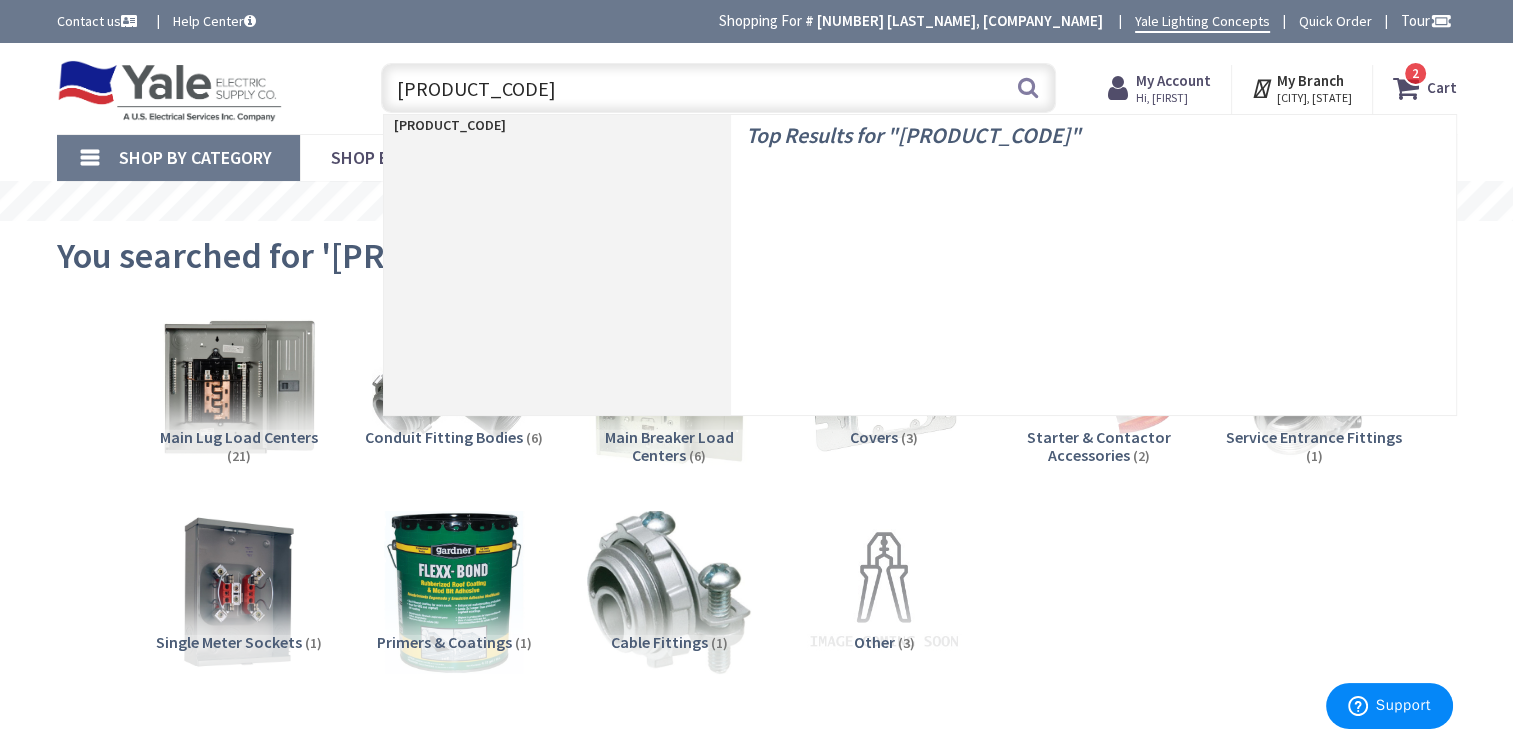 type on "k100s" 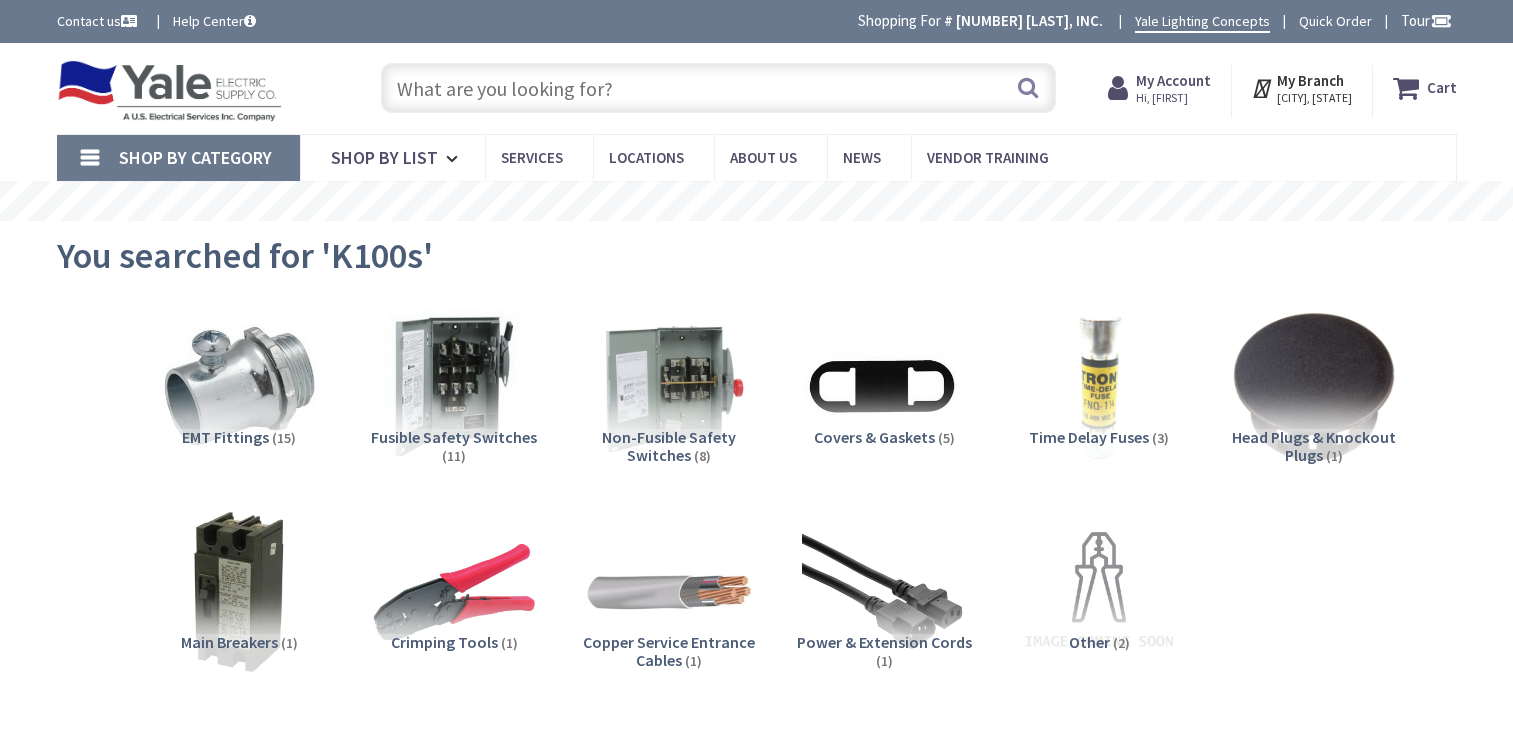scroll, scrollTop: 0, scrollLeft: 0, axis: both 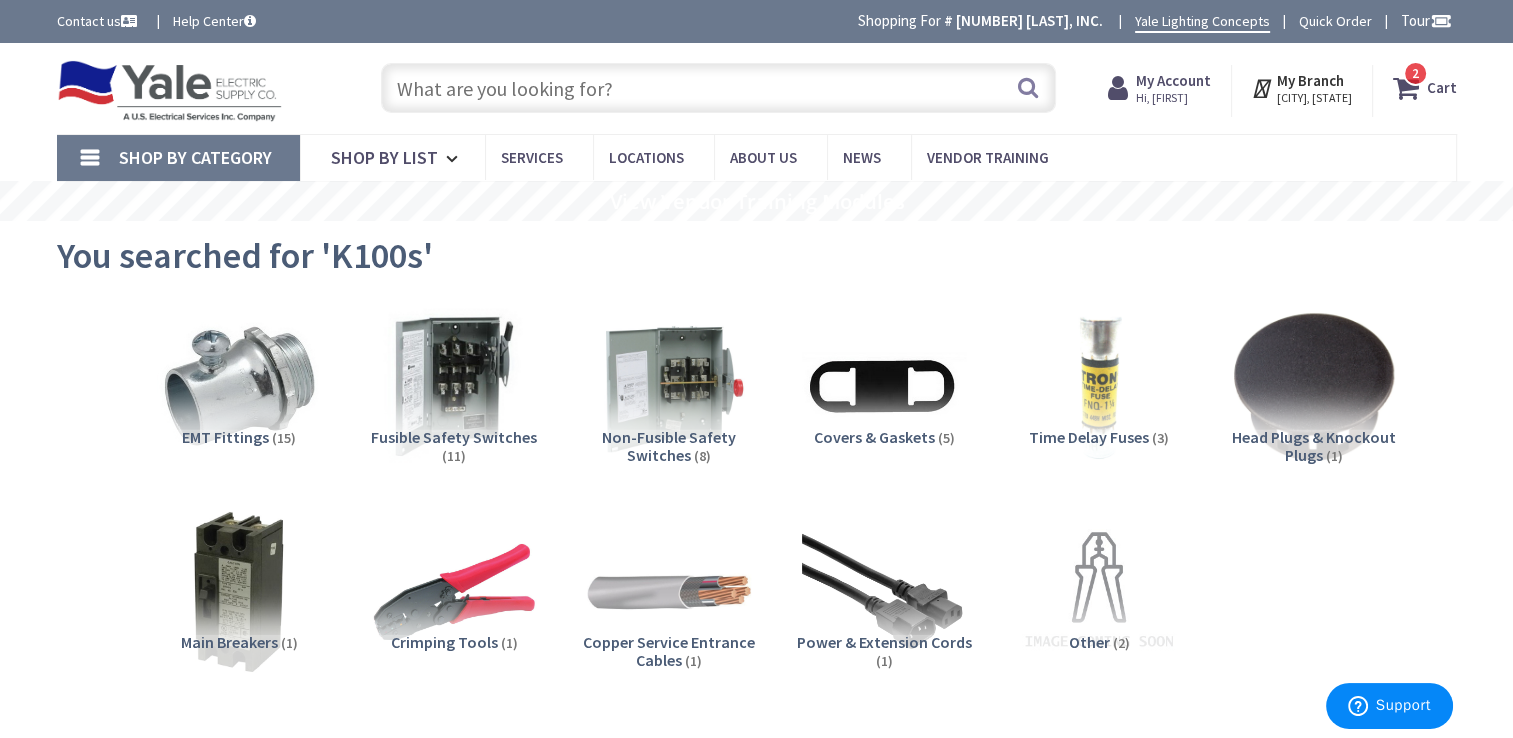 click at bounding box center (718, 88) 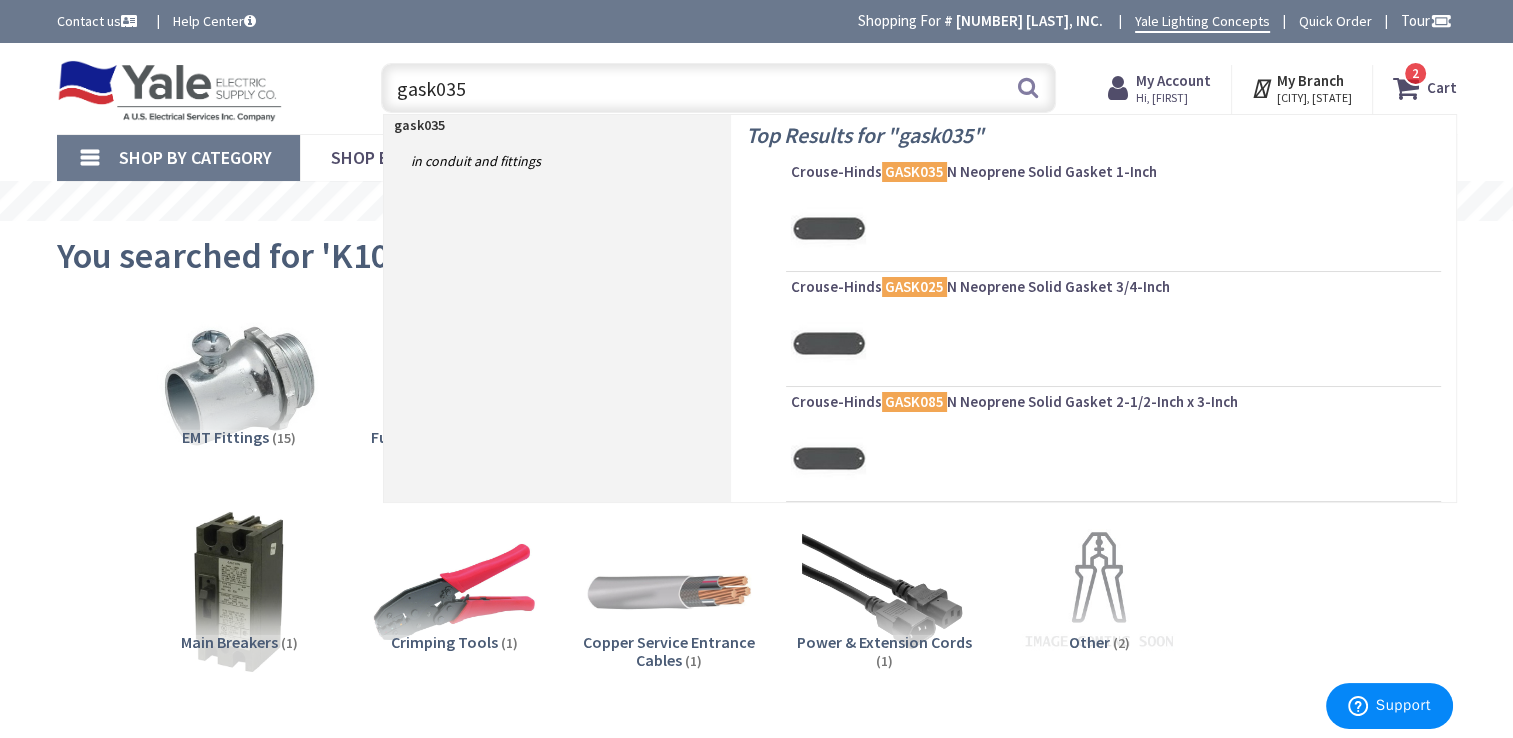 type on "gask035n" 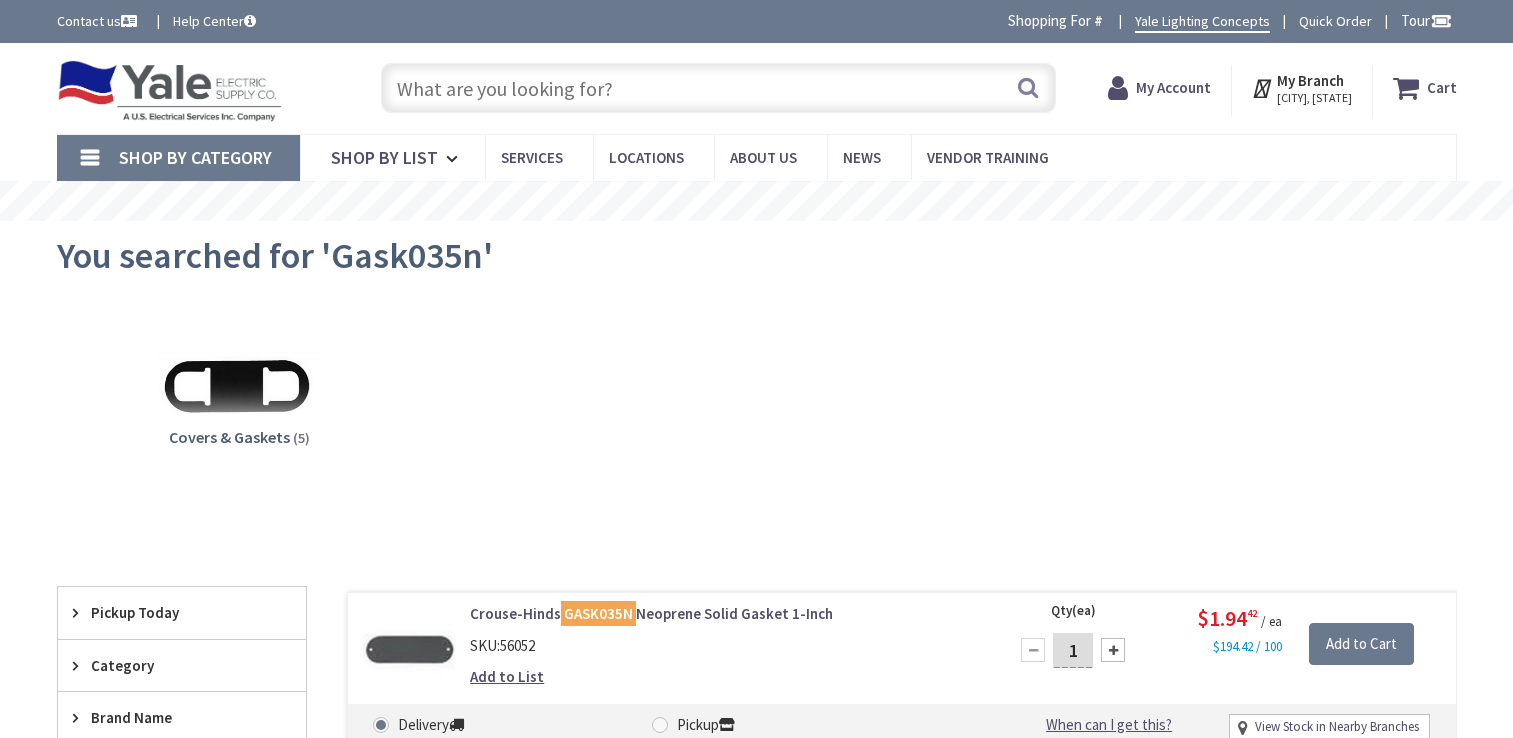 scroll, scrollTop: 0, scrollLeft: 0, axis: both 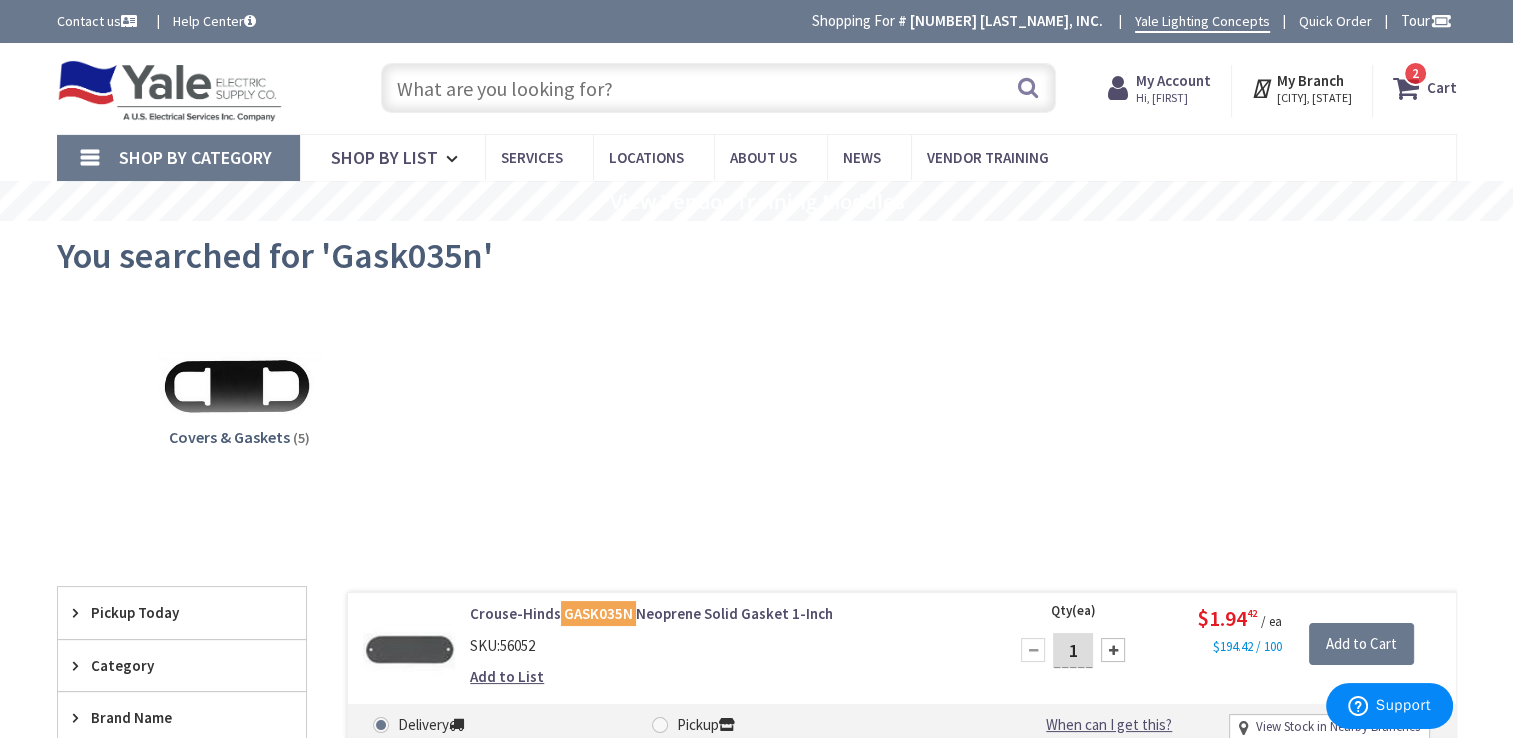 click at bounding box center [718, 88] 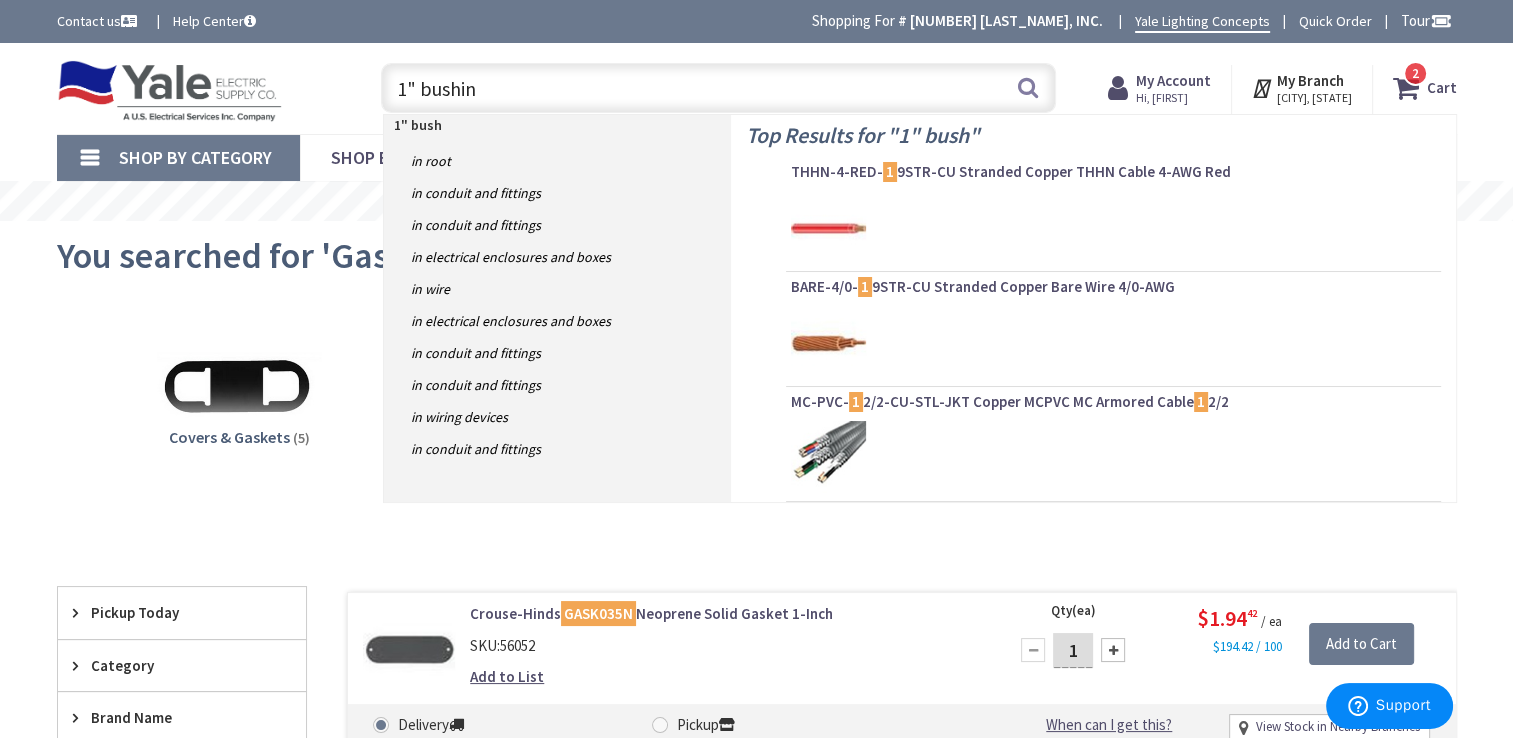 type on "1" bushing" 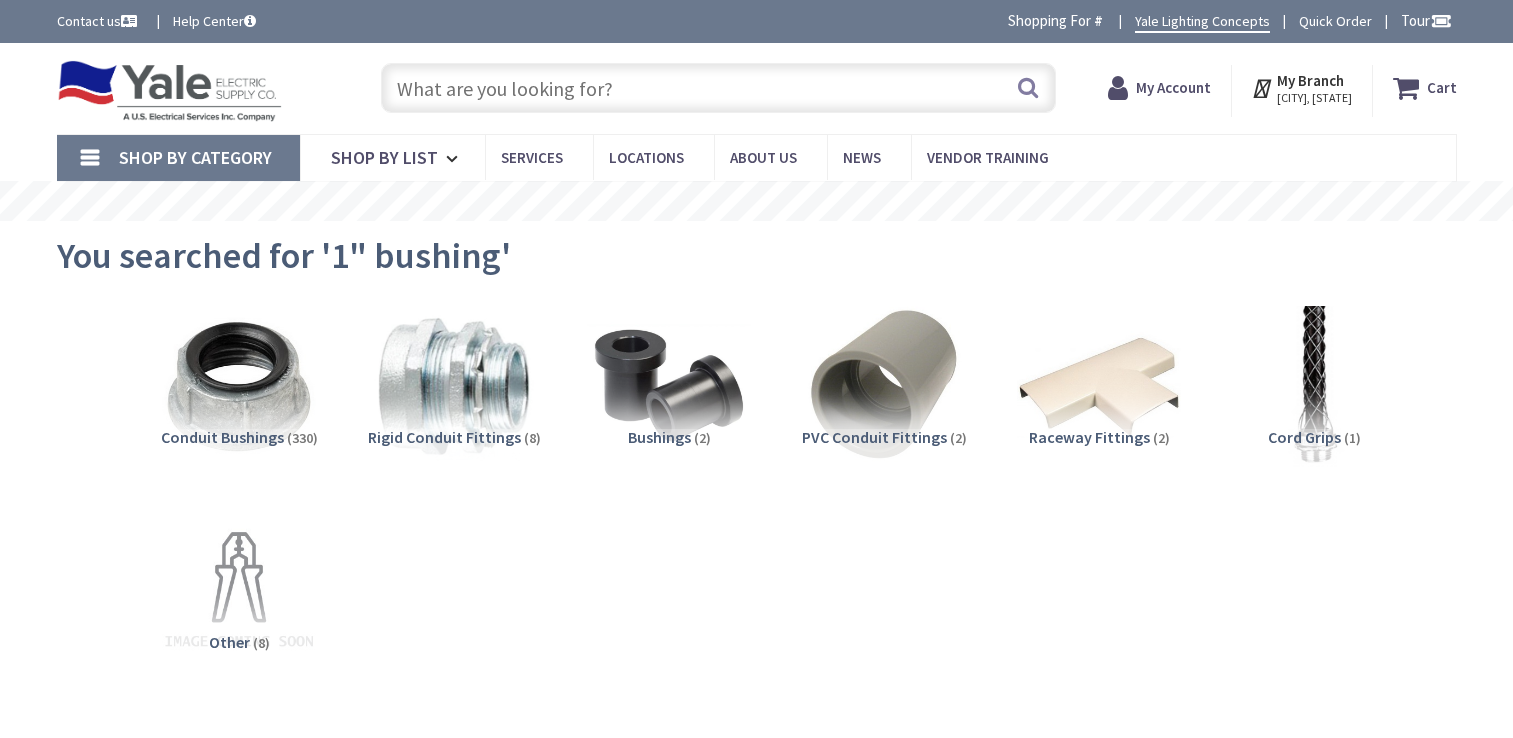 scroll, scrollTop: 0, scrollLeft: 0, axis: both 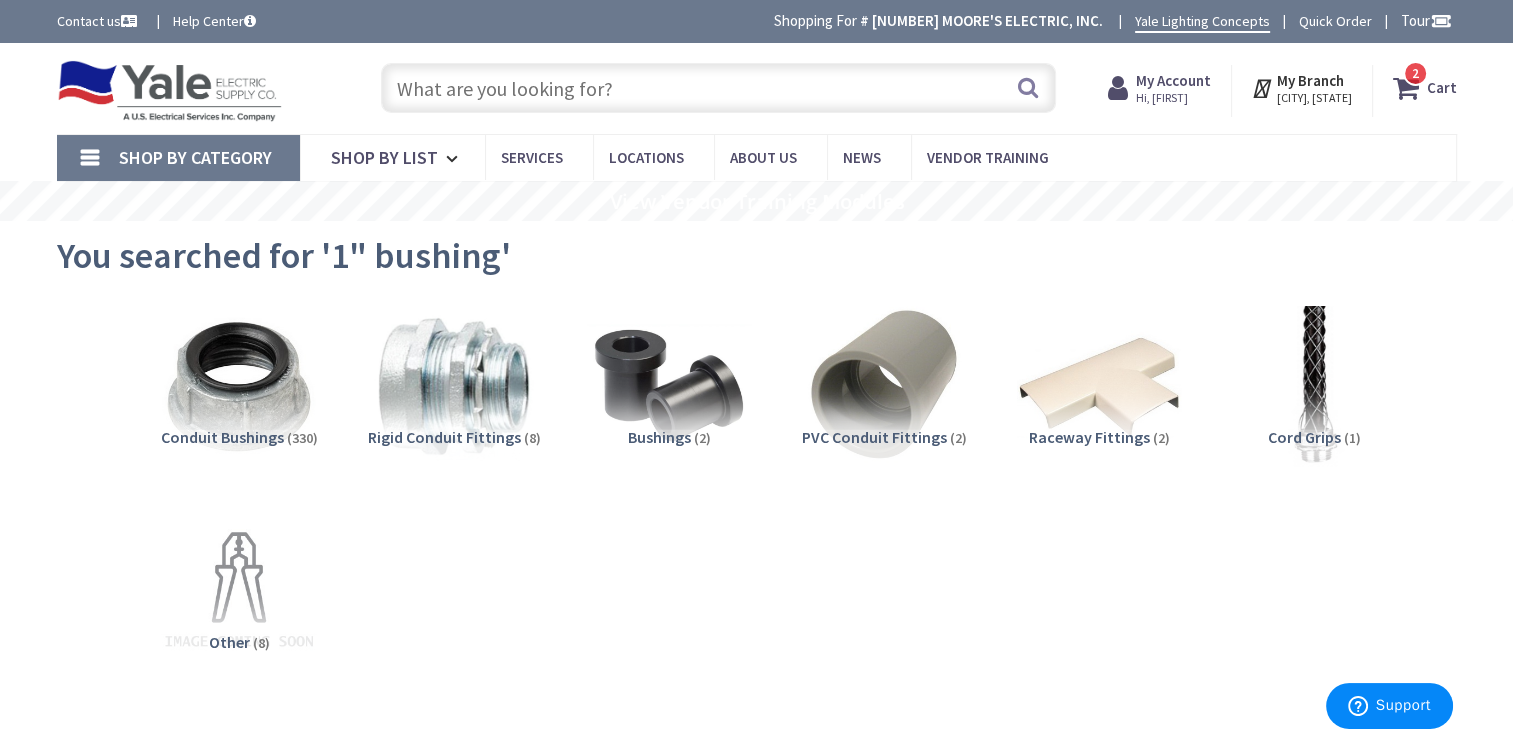 click at bounding box center (718, 88) 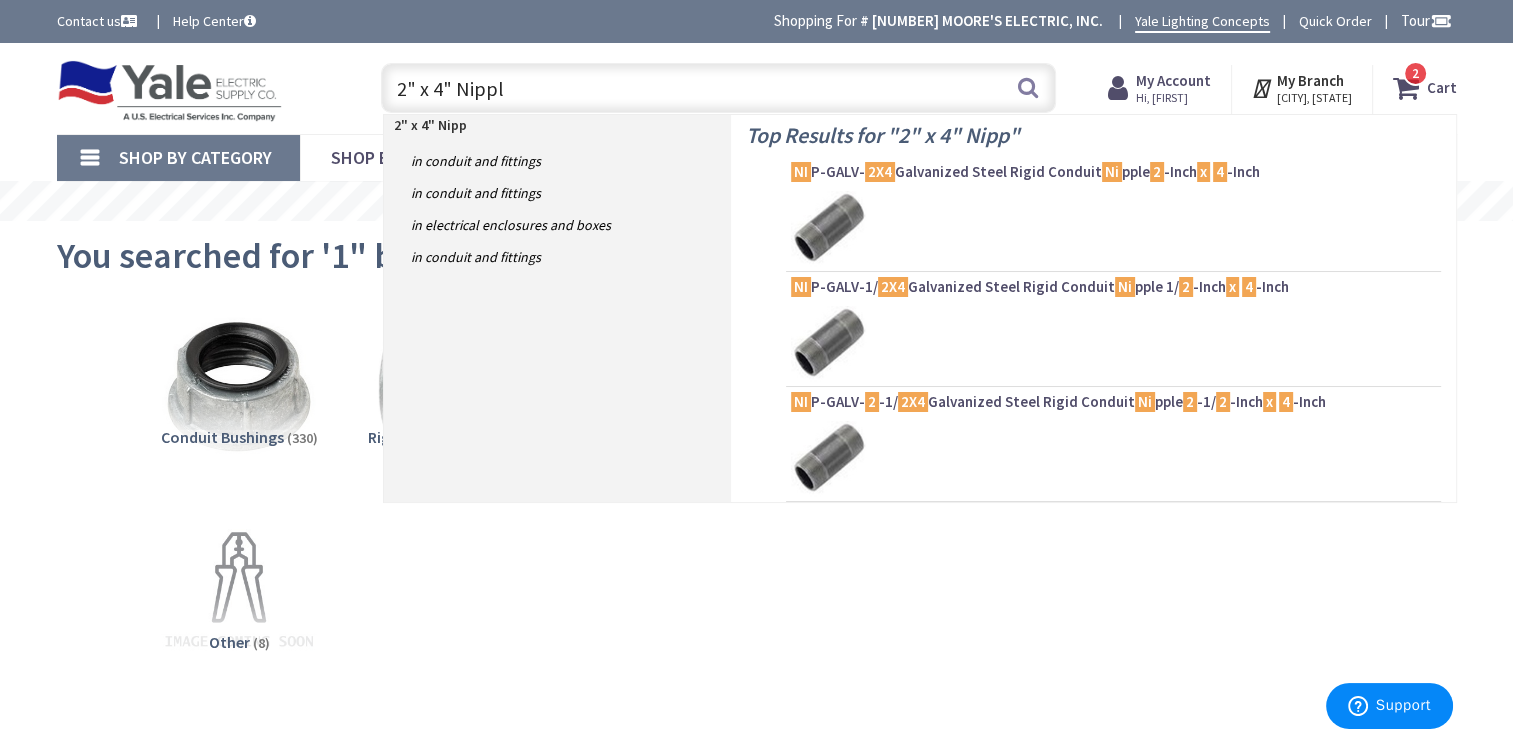 type on "2" x 4" Nipple" 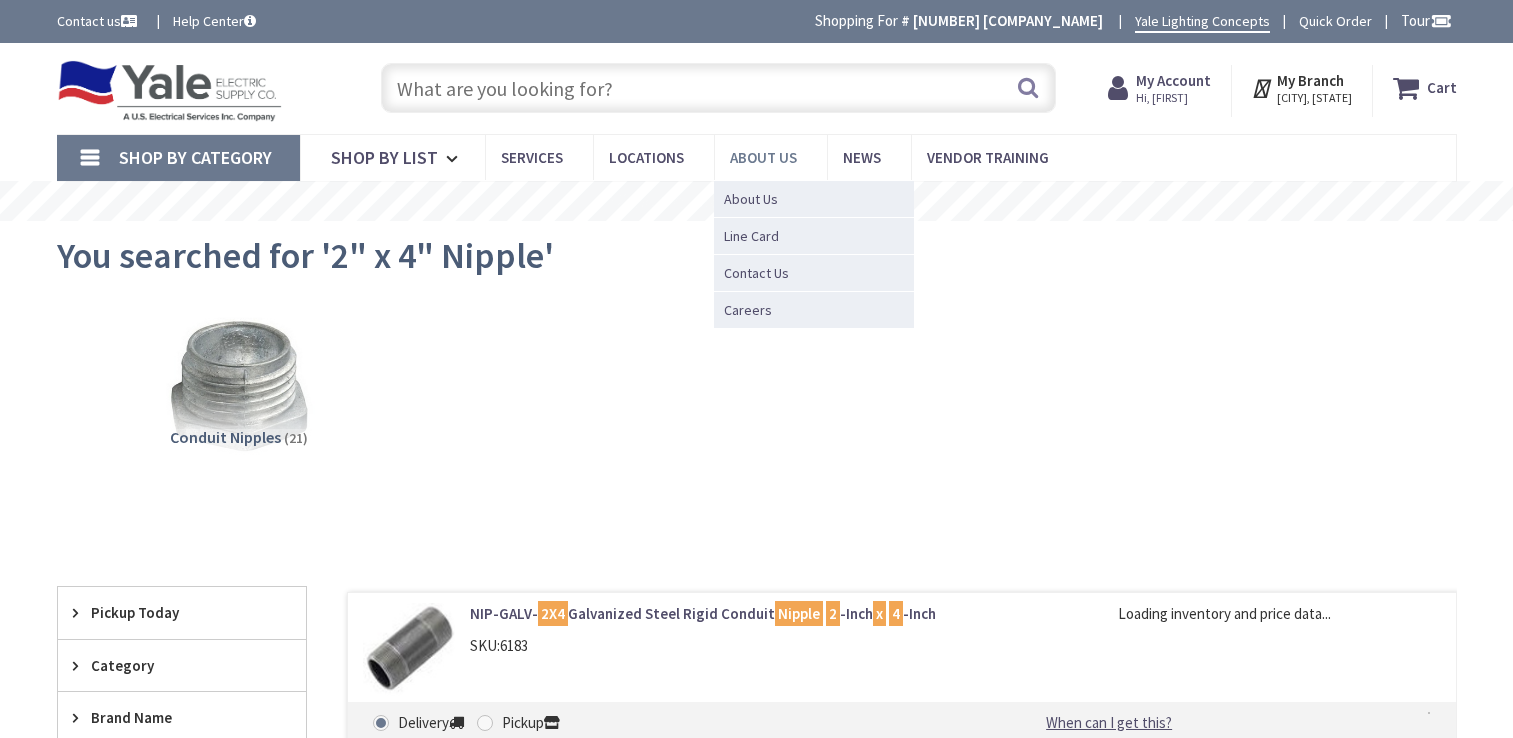 scroll, scrollTop: 0, scrollLeft: 0, axis: both 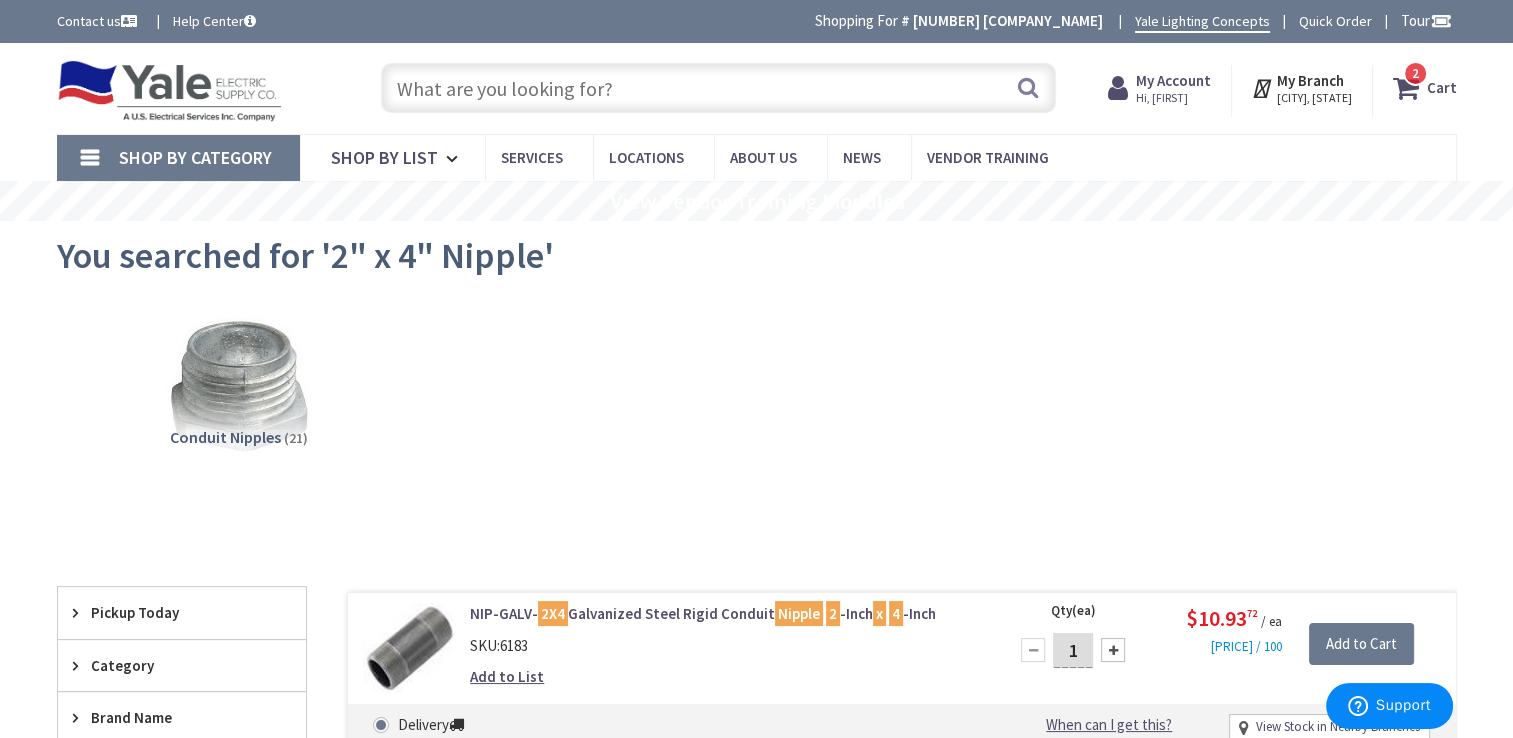 click at bounding box center (1410, 88) 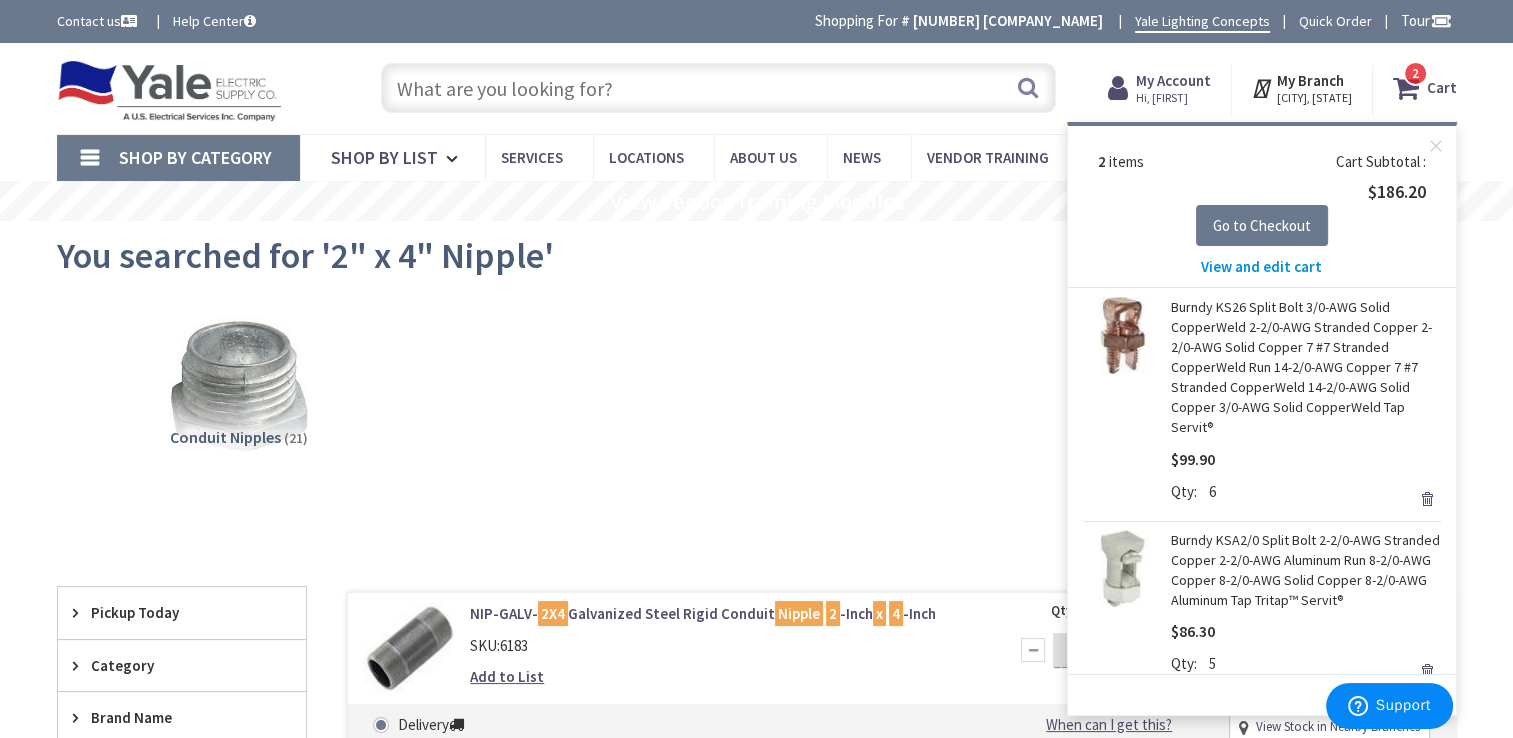 scroll, scrollTop: 0, scrollLeft: 0, axis: both 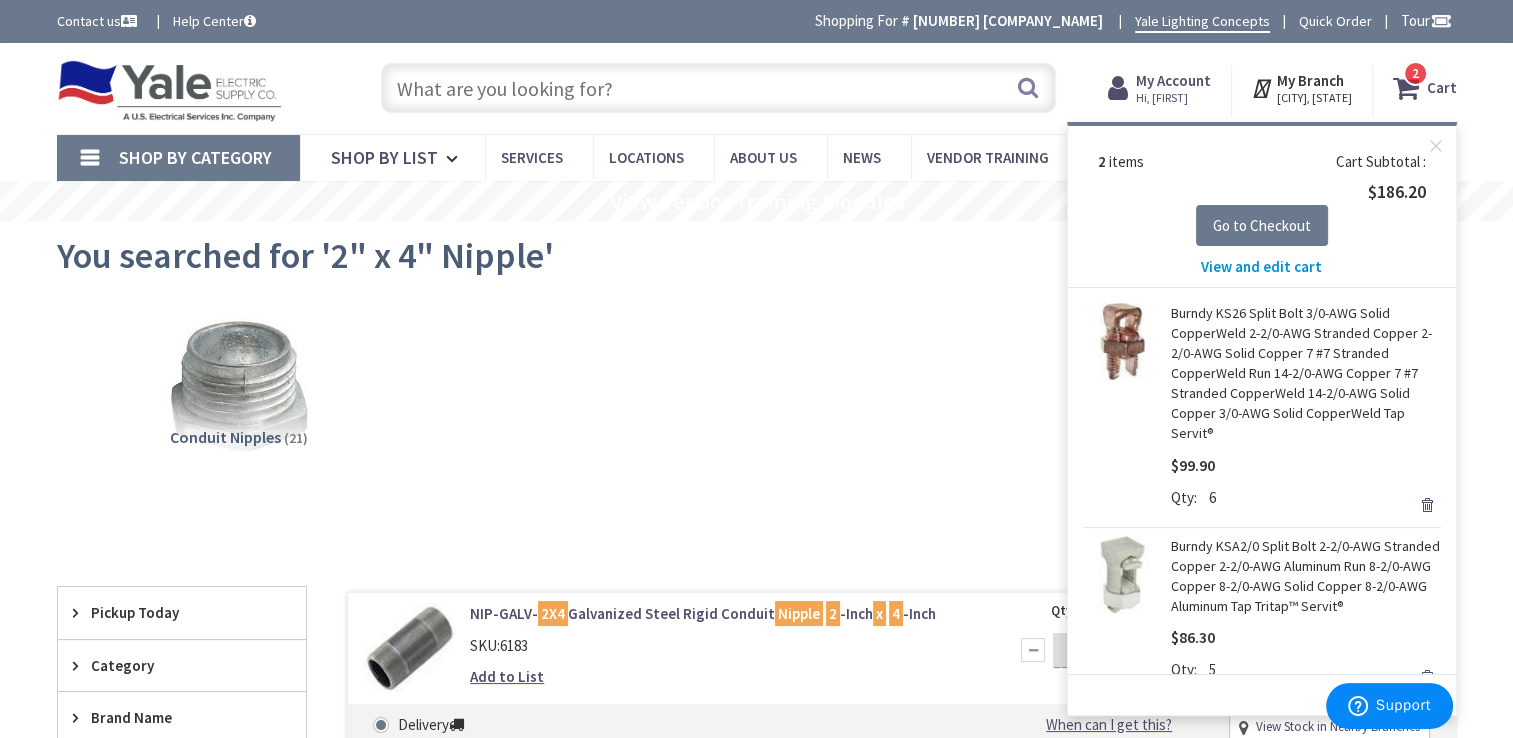 click on "Remove" at bounding box center [1427, 505] 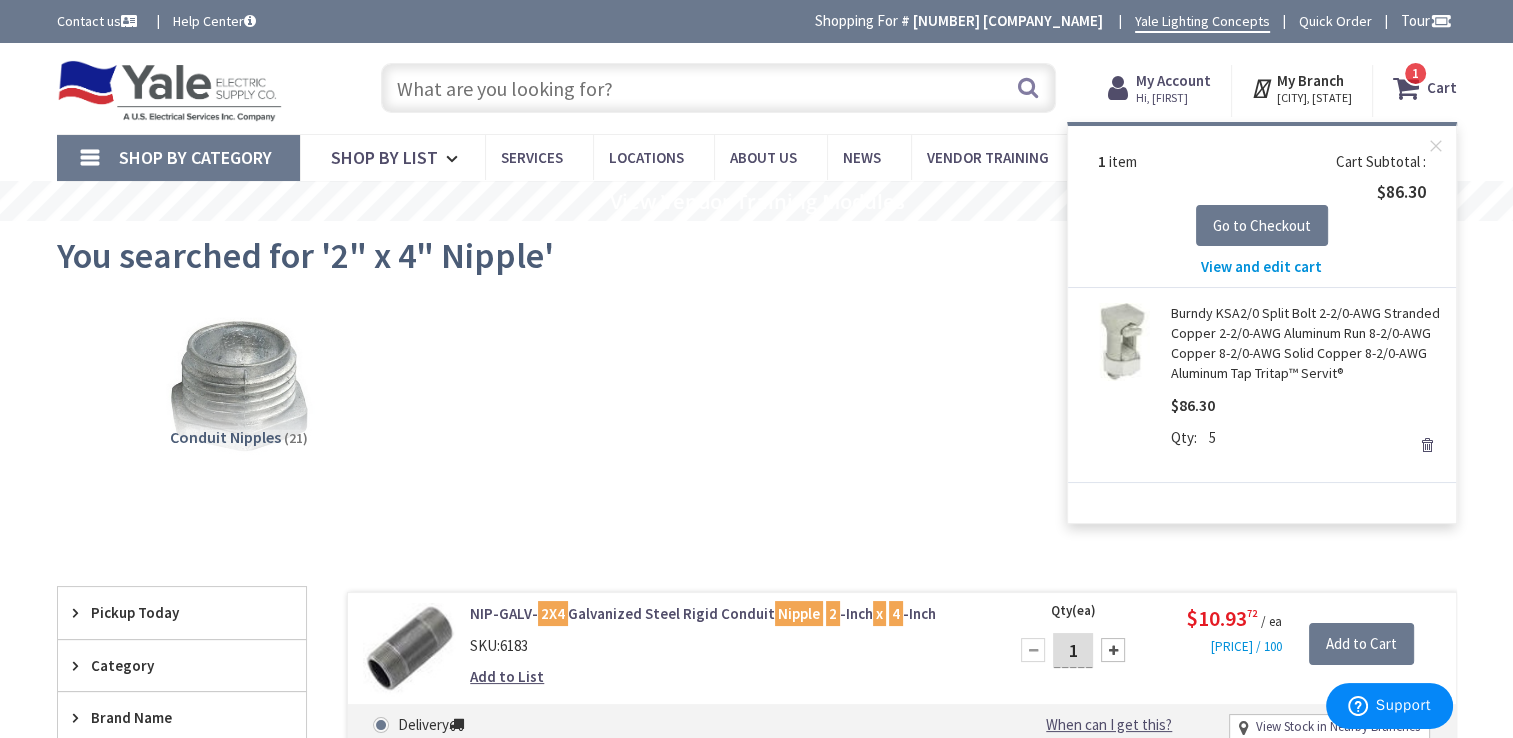 click on "Remove" at bounding box center [1427, 445] 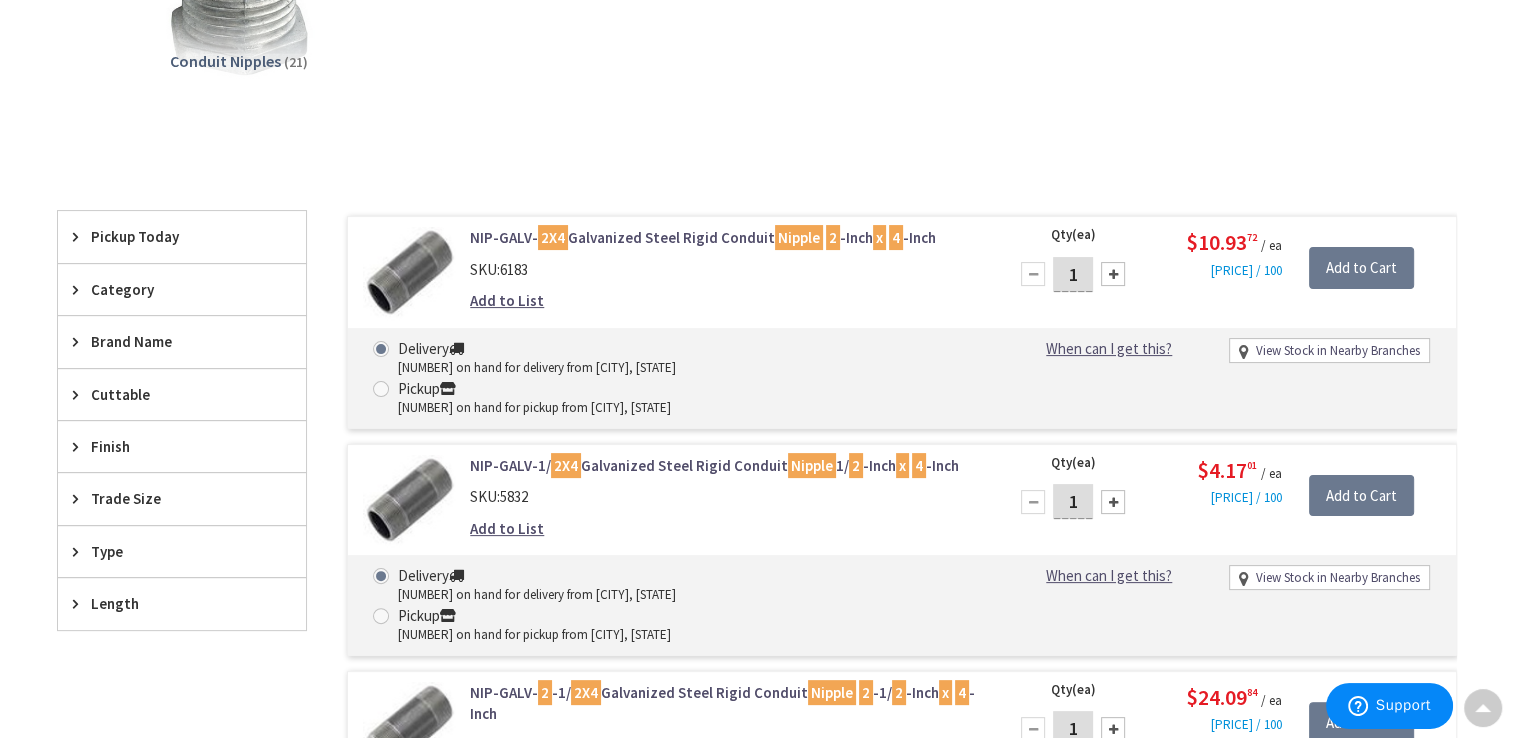 scroll, scrollTop: 379, scrollLeft: 0, axis: vertical 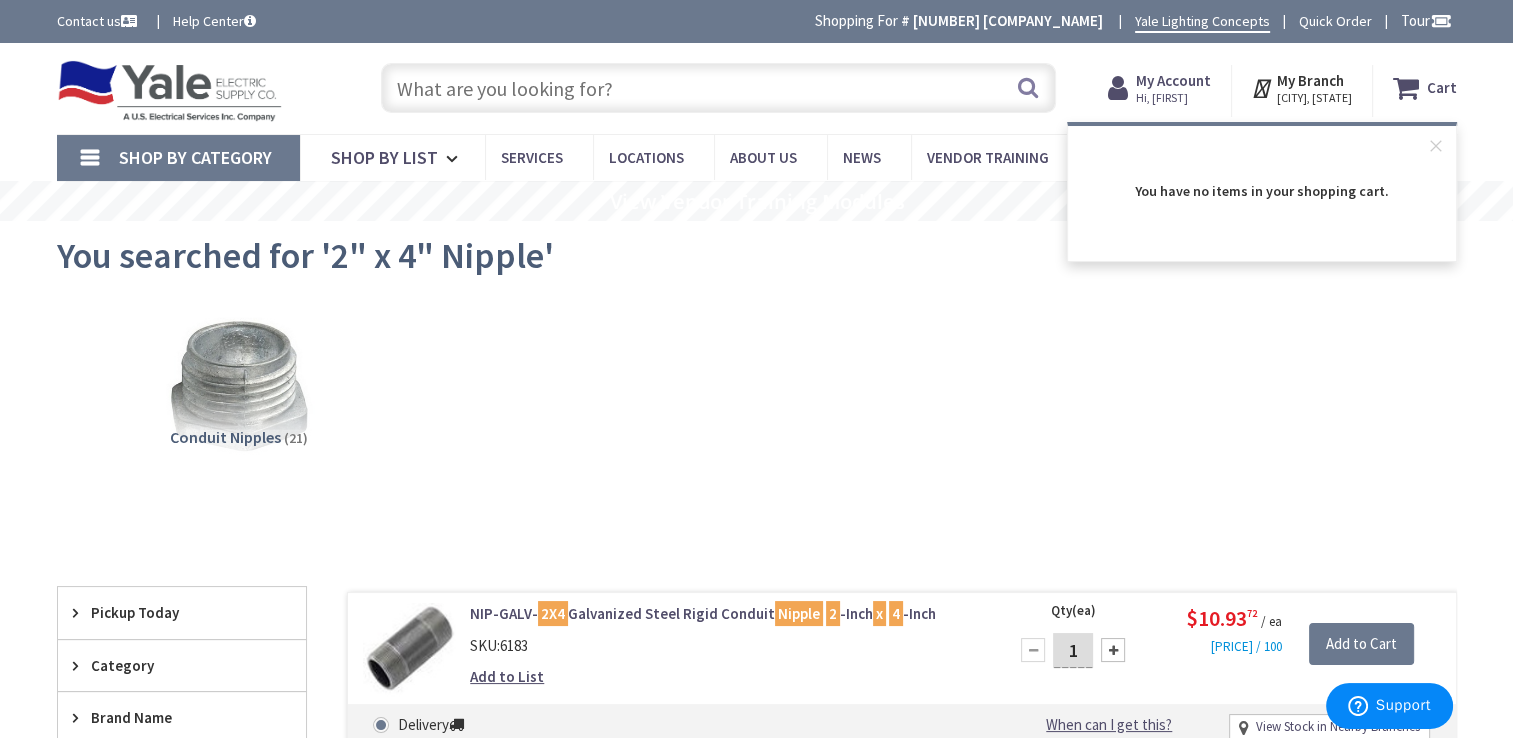 click at bounding box center [718, 88] 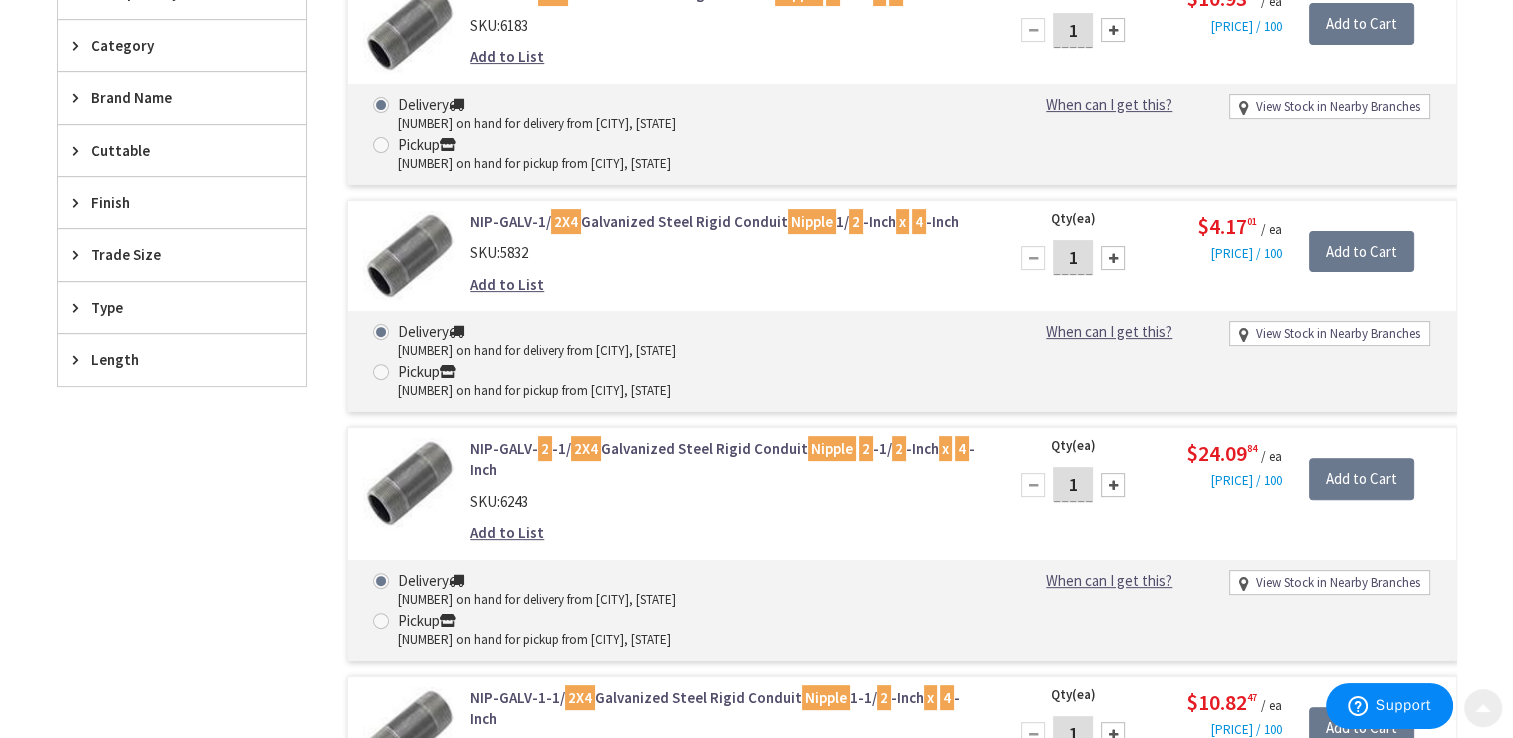 scroll, scrollTop: 645, scrollLeft: 0, axis: vertical 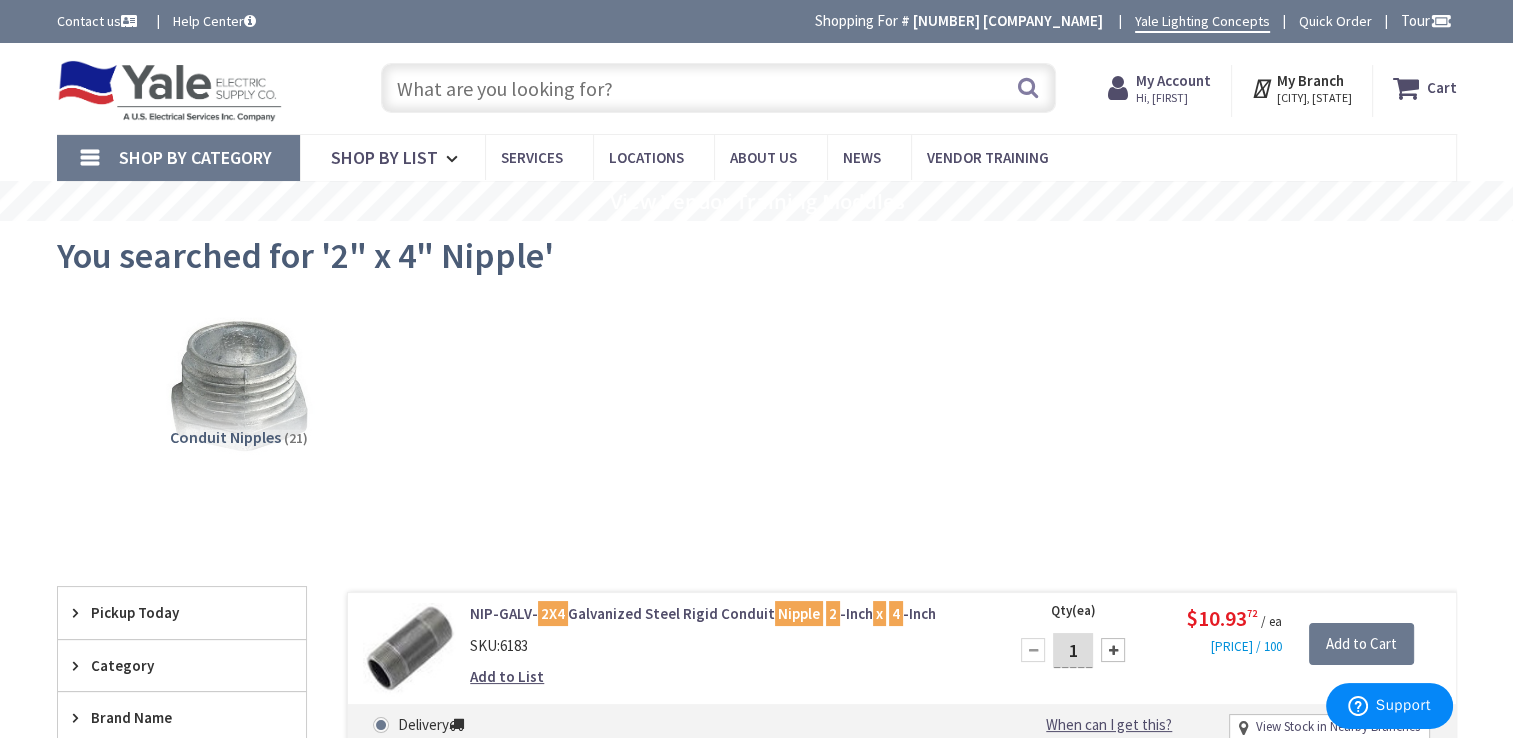 click on "Search" at bounding box center (713, 87) 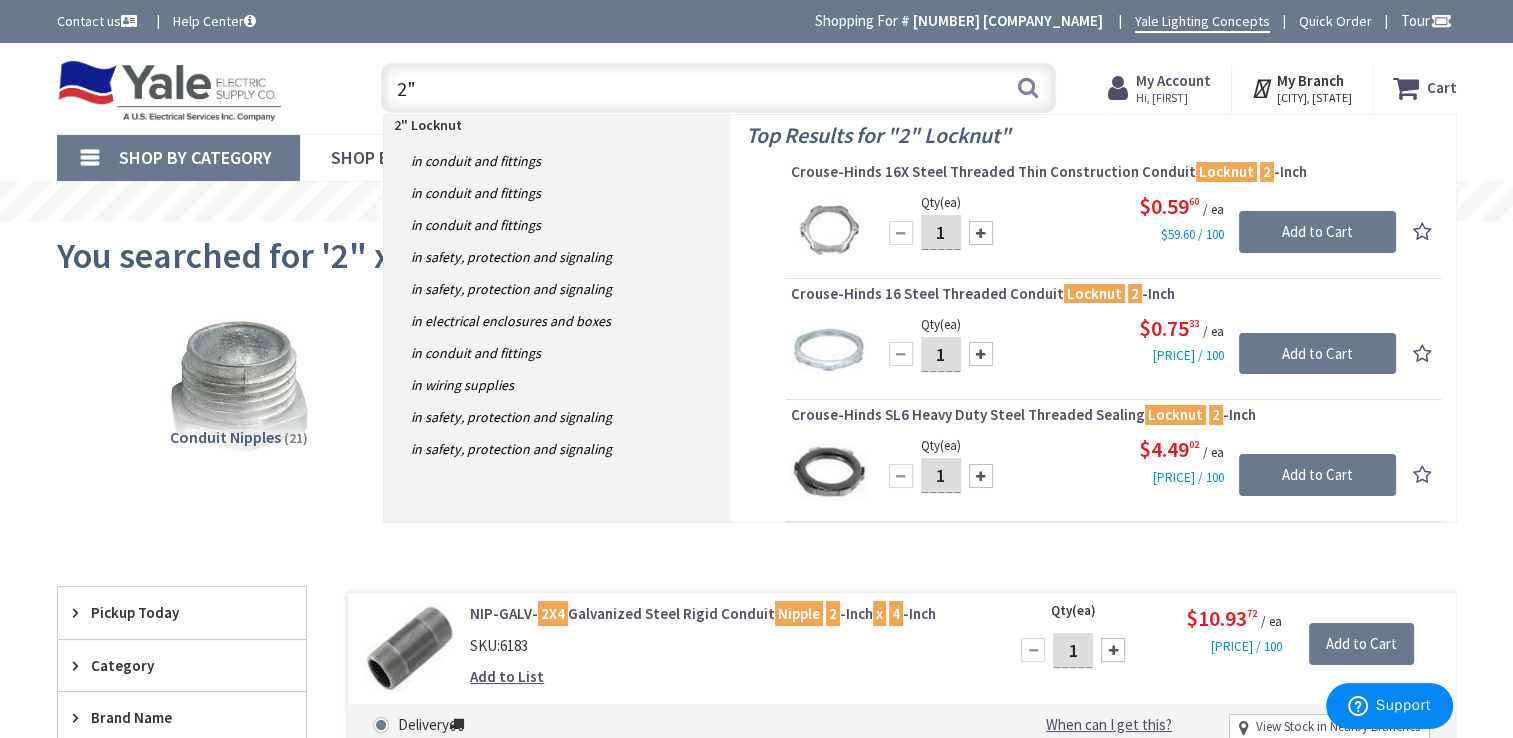 type on "2" 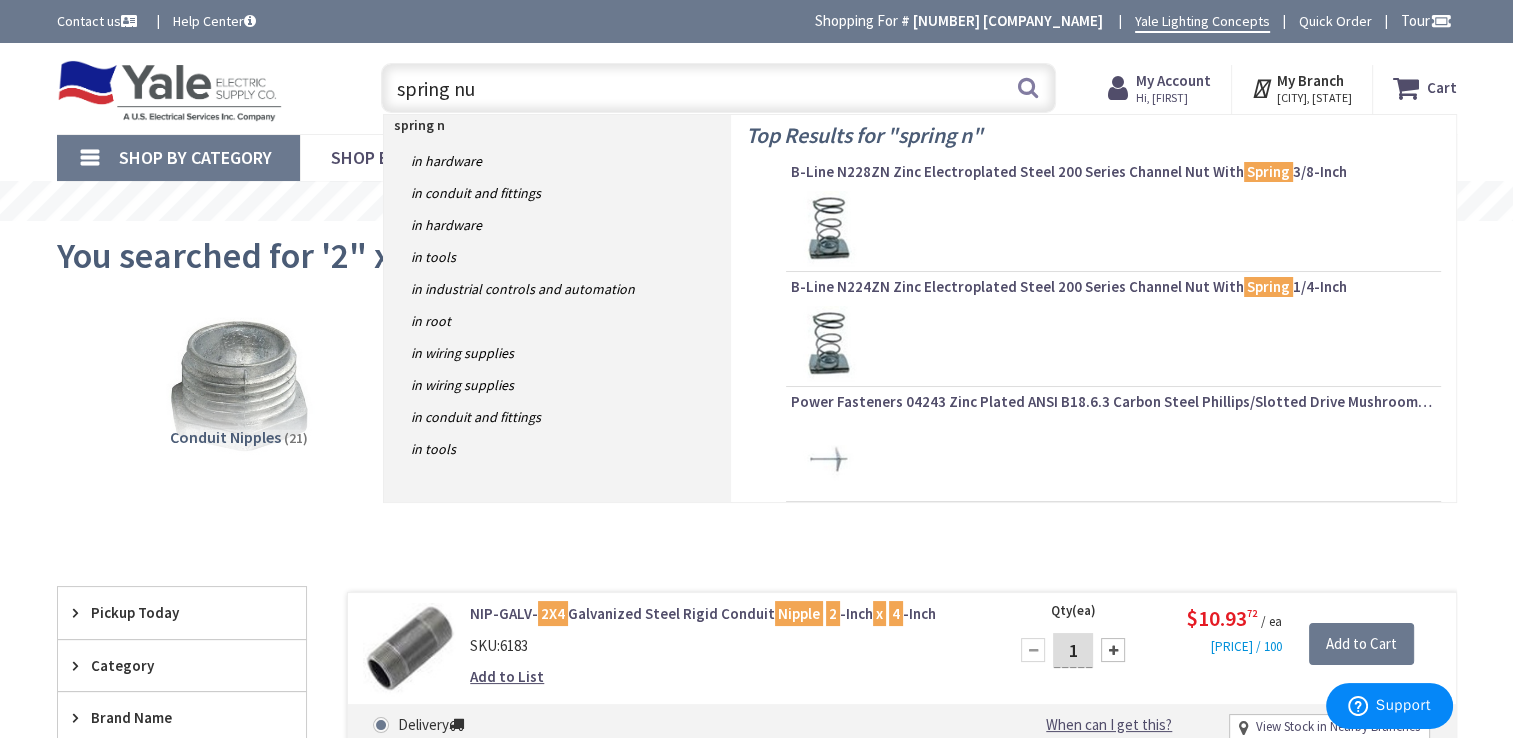 type on "spring nut" 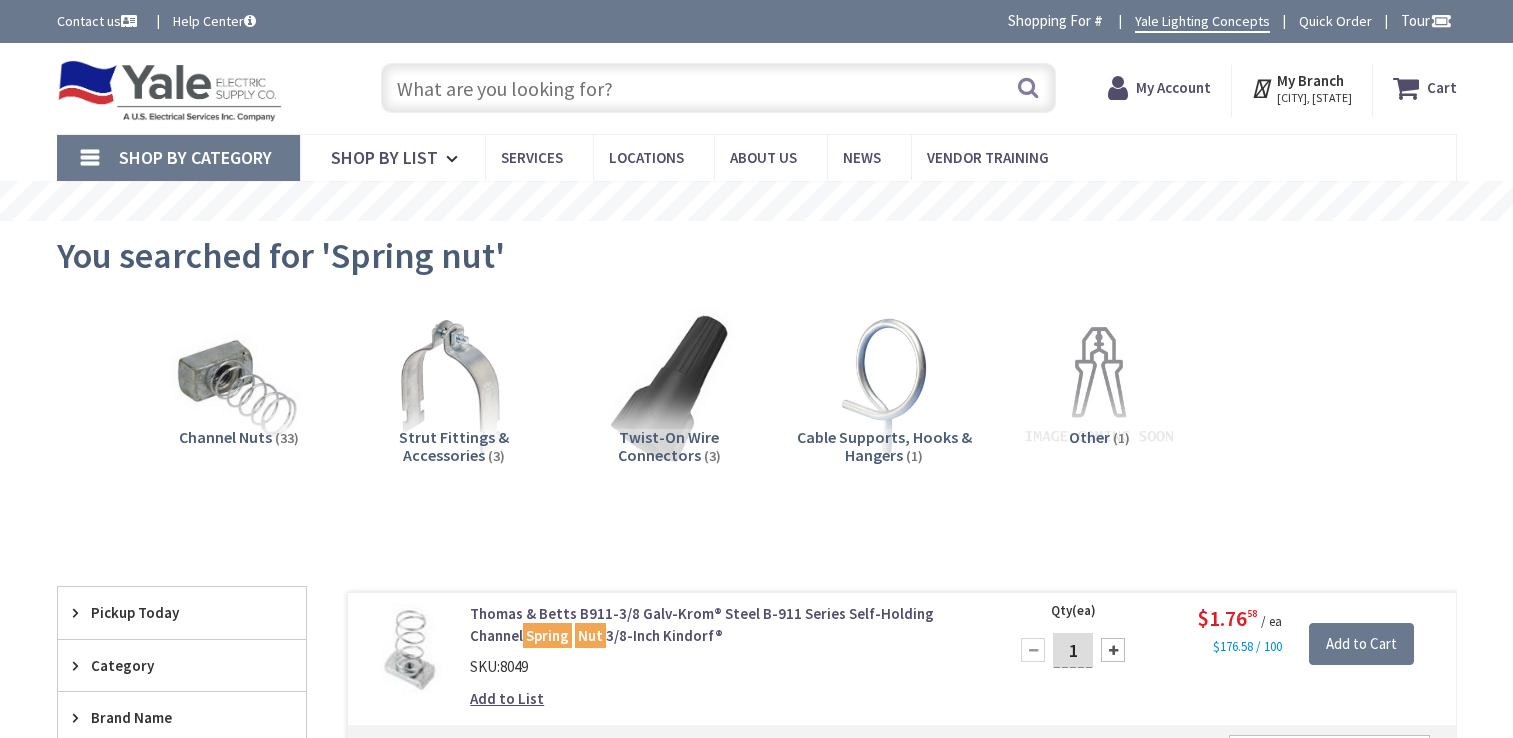 scroll, scrollTop: 0, scrollLeft: 0, axis: both 